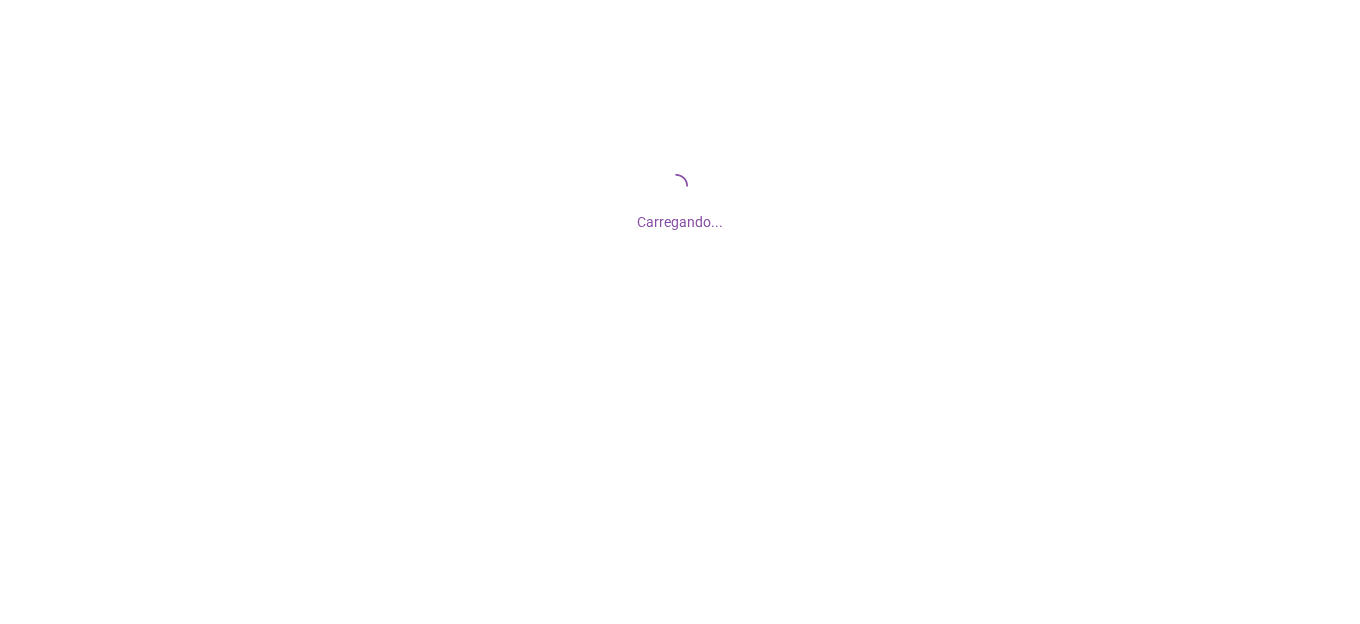 scroll, scrollTop: 0, scrollLeft: 0, axis: both 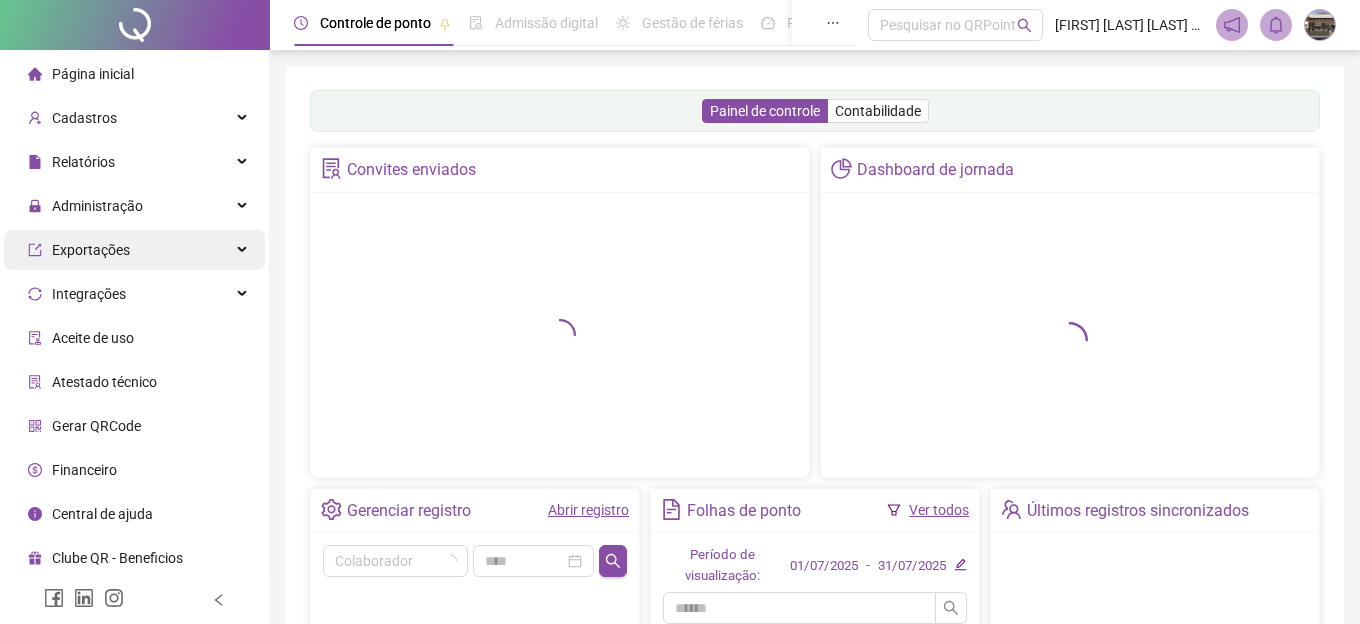 click on "Relatórios" at bounding box center (83, 162) 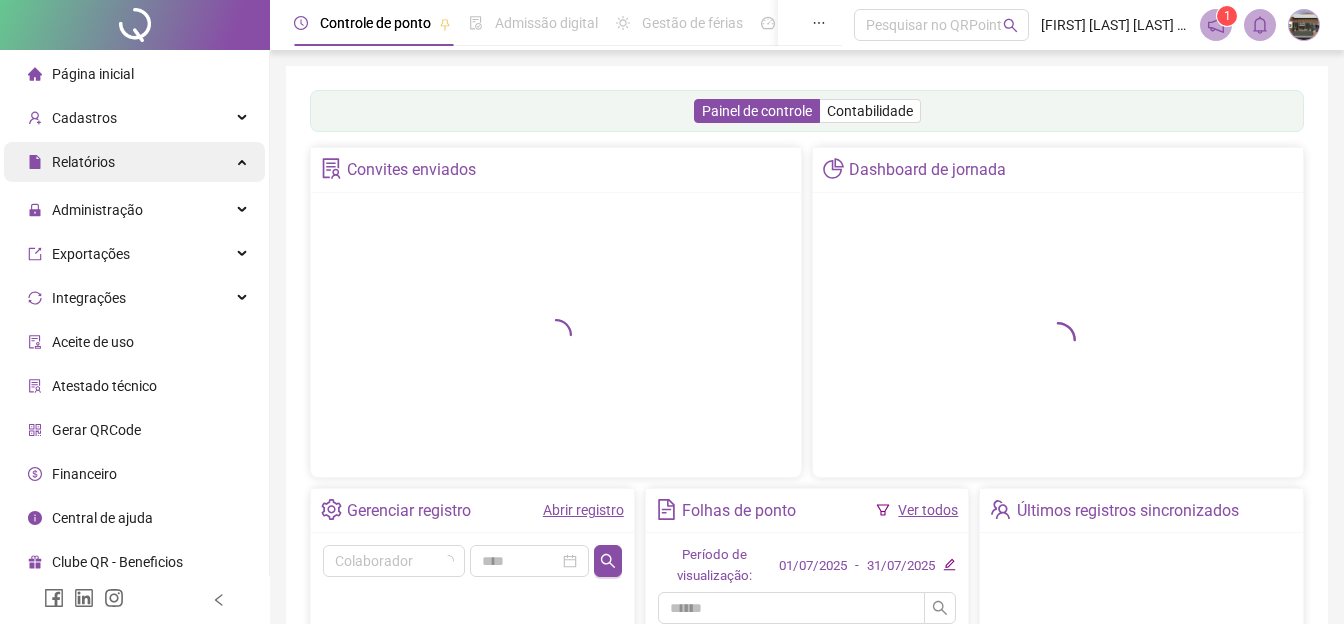click on "Relatórios" at bounding box center [134, 162] 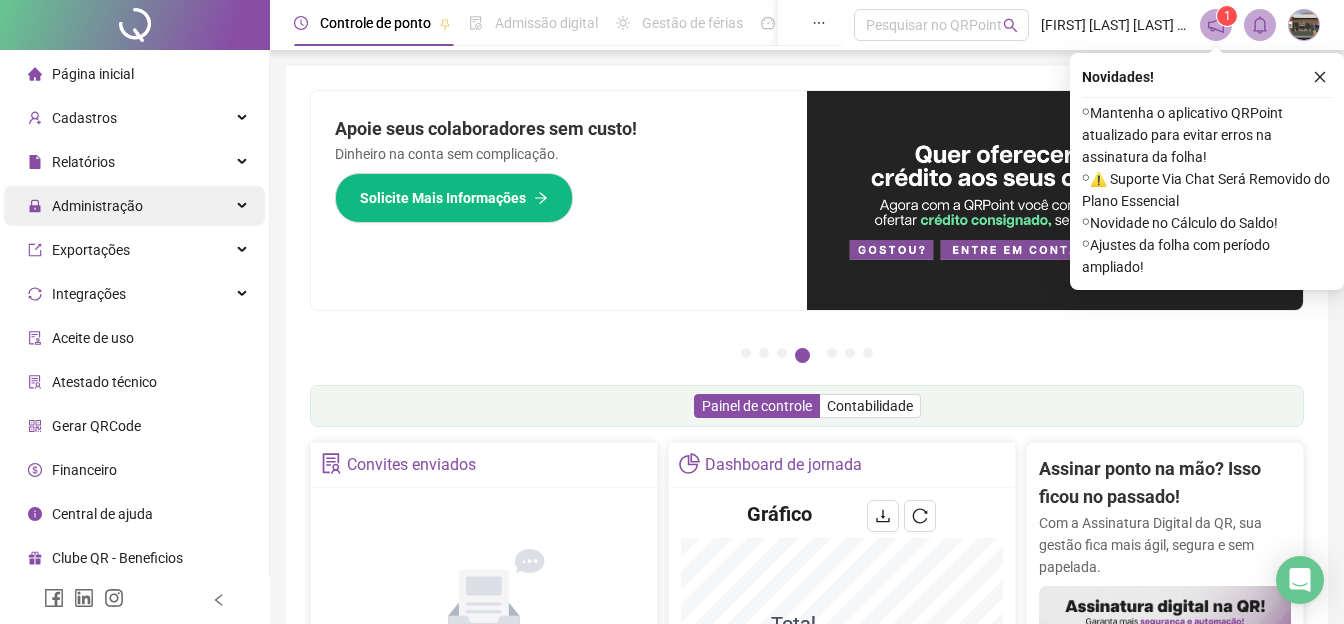 click on "Administração" at bounding box center [134, 206] 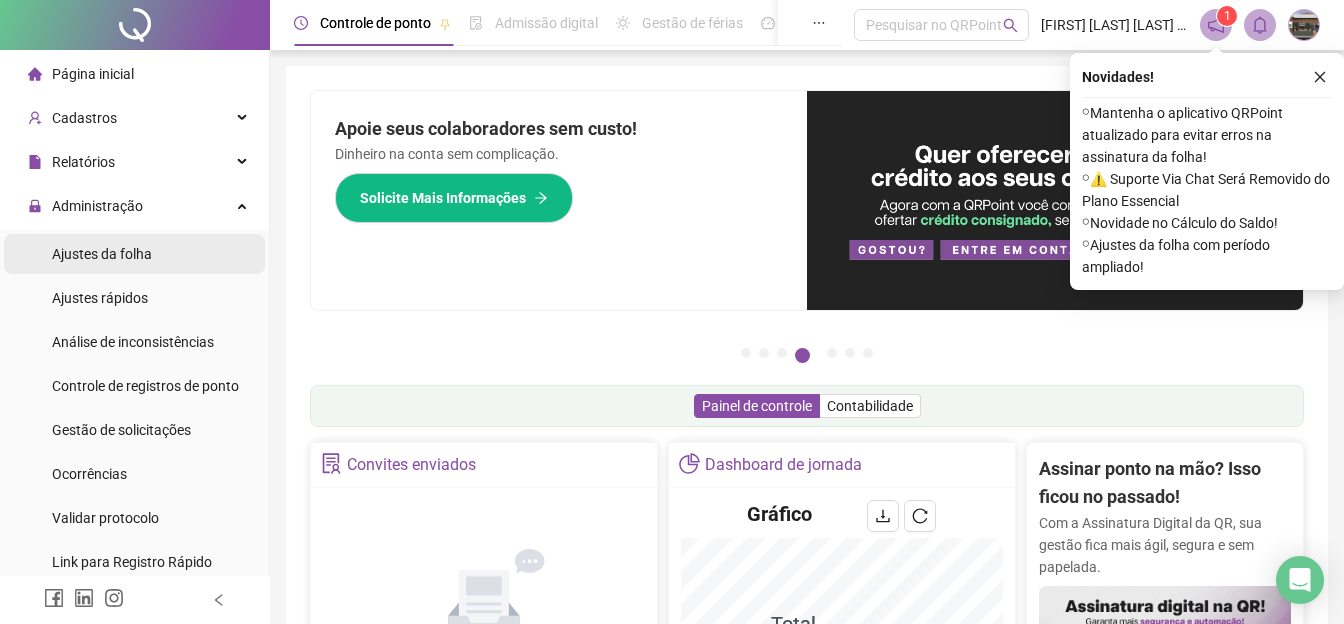 click on "Ajustes da folha" at bounding box center [134, 254] 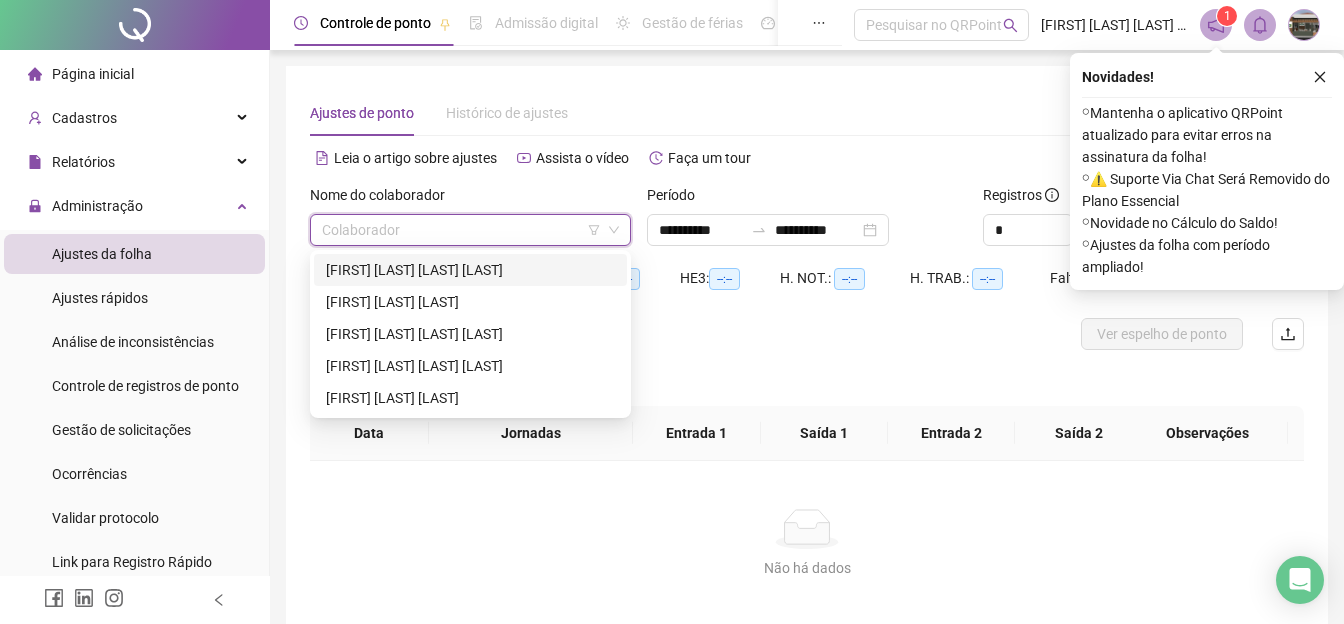 click at bounding box center (461, 230) 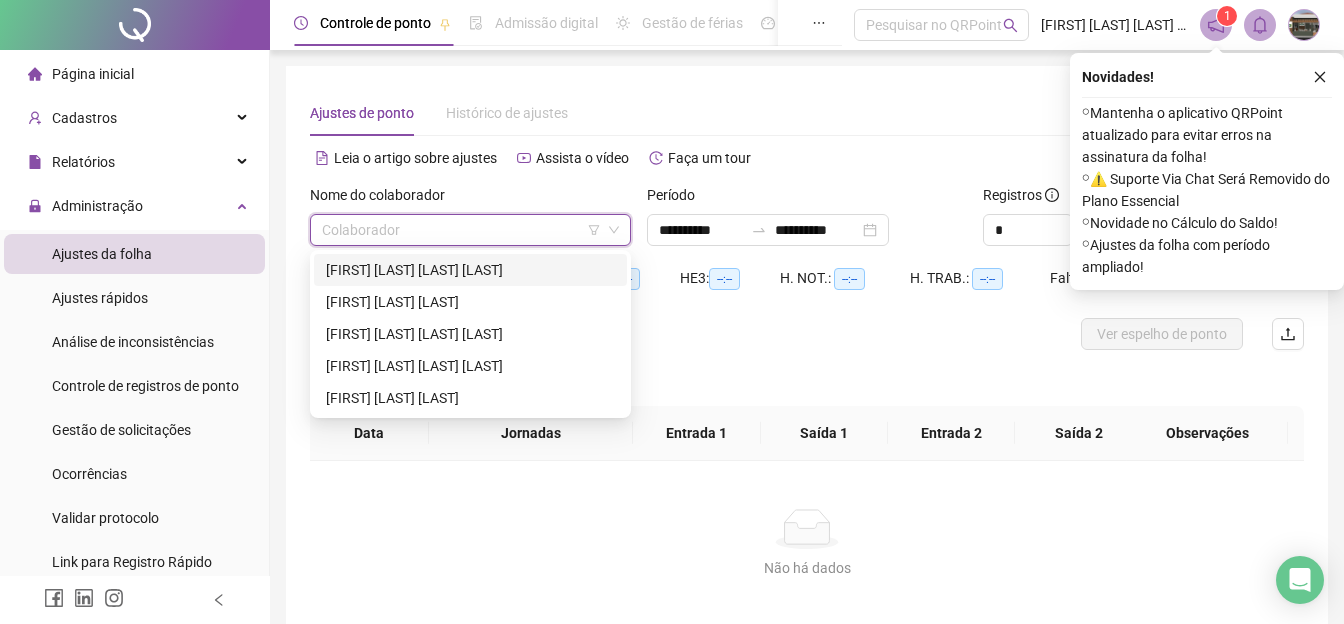 click on "[FIRST] [LAST] [LAST] [LAST]" at bounding box center [470, 270] 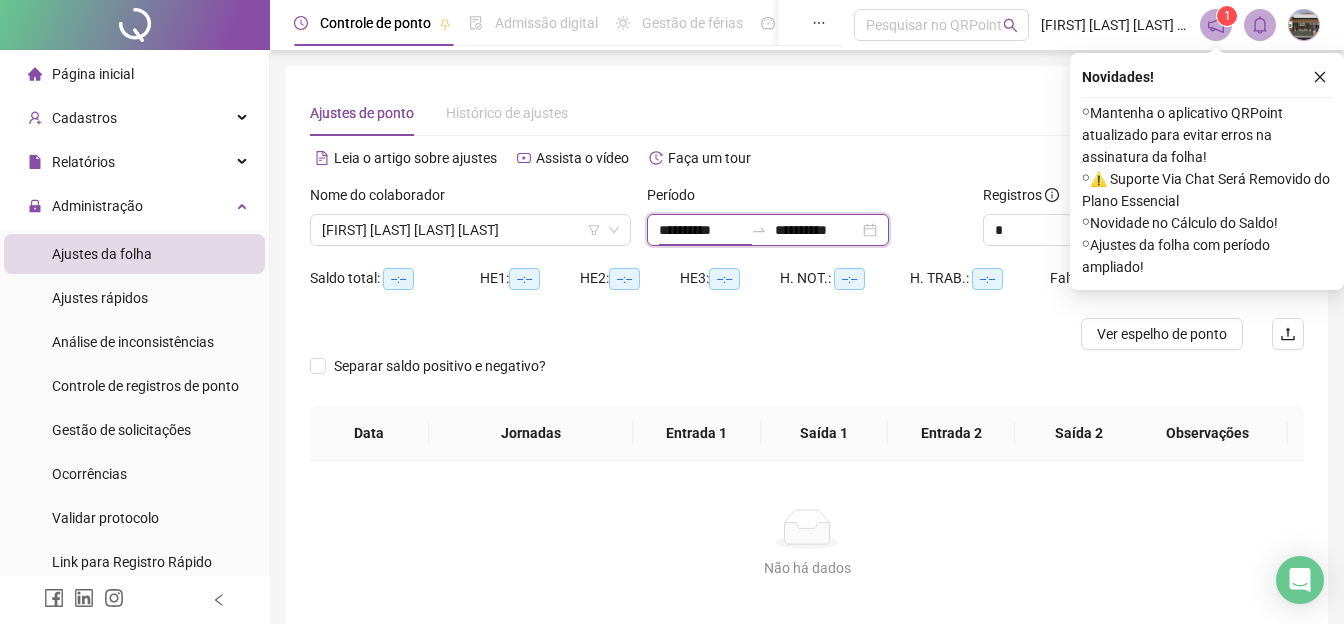 click on "**********" at bounding box center (701, 230) 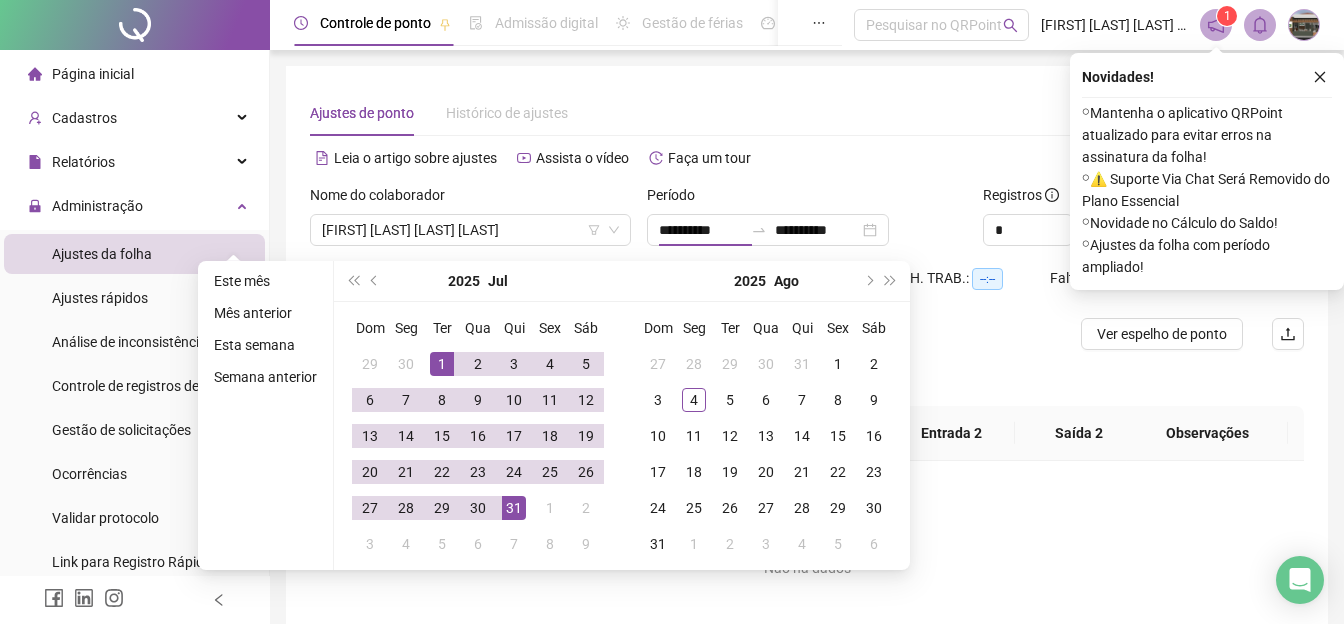 click on "26" at bounding box center [586, 472] 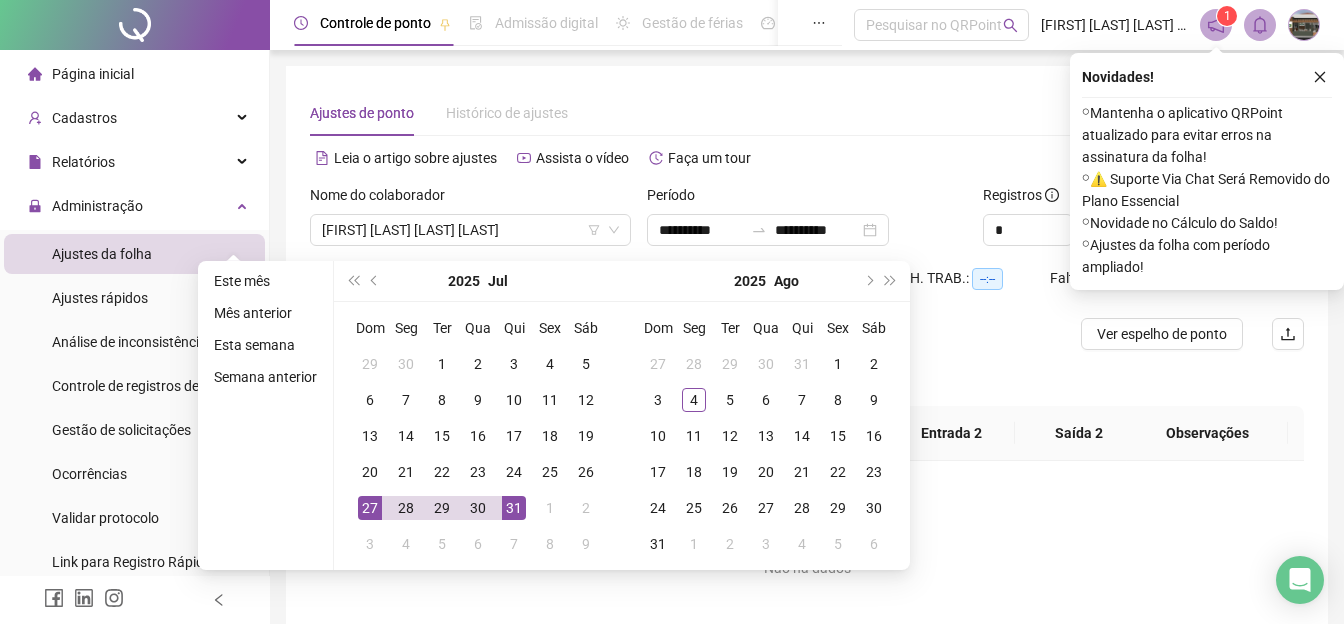 type on "**********" 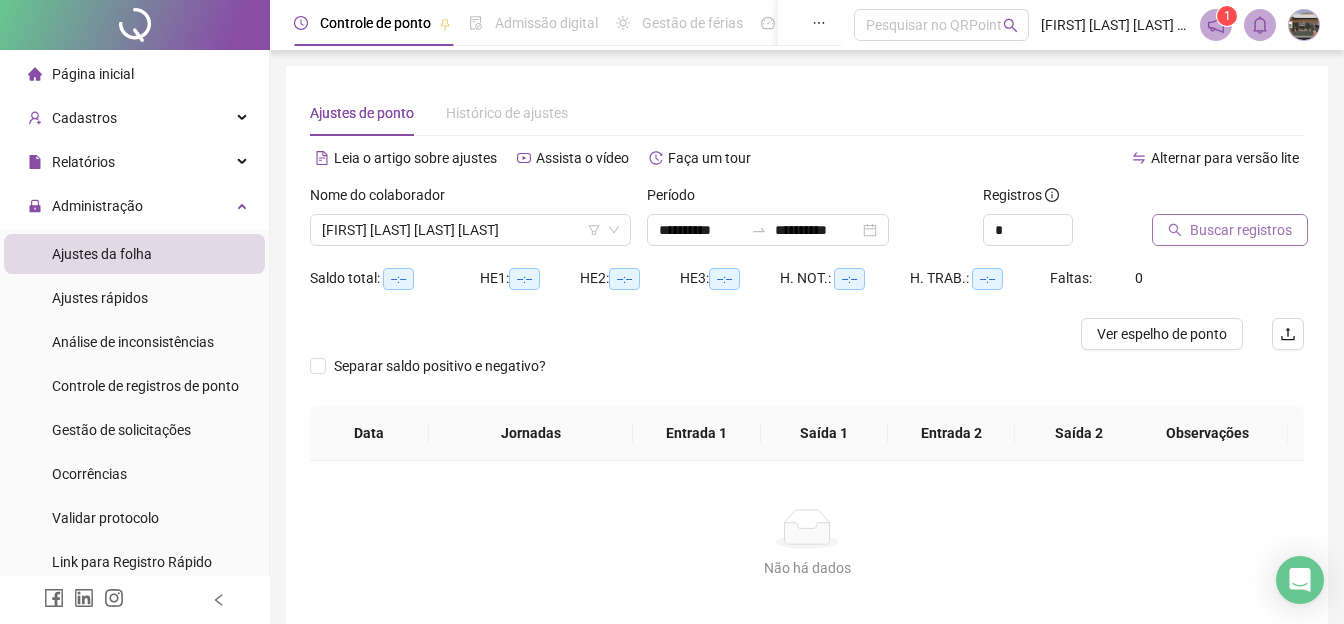 click on "Buscar registros" at bounding box center [1230, 230] 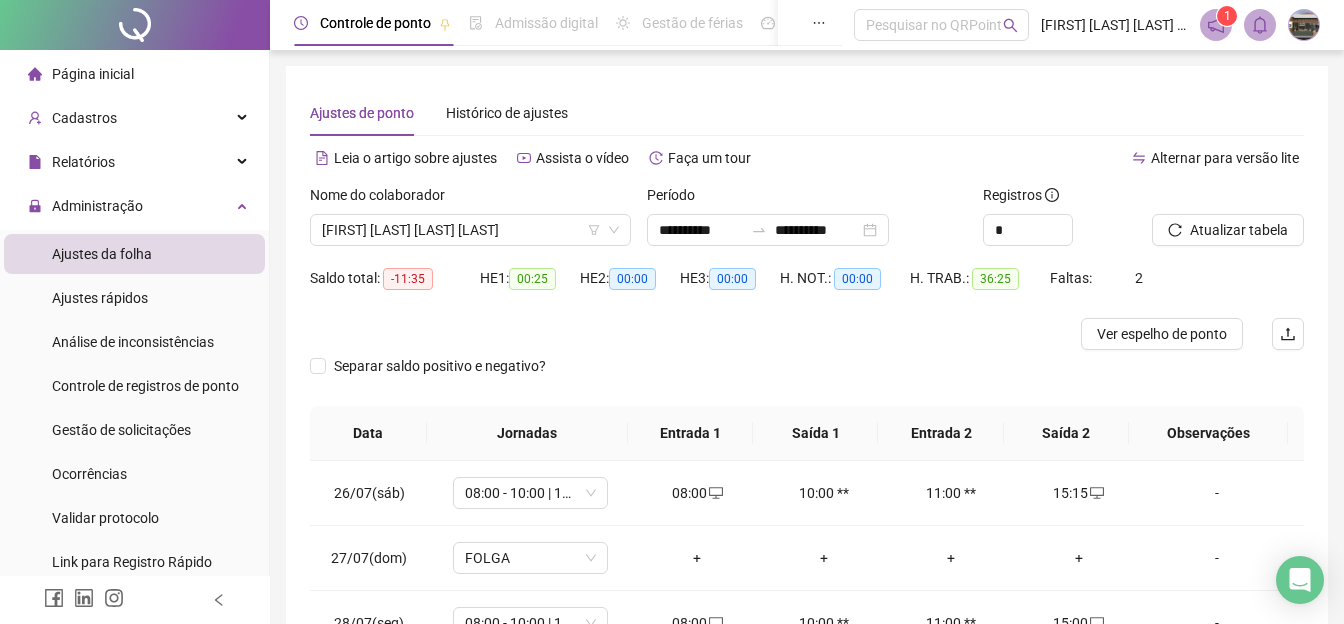 scroll, scrollTop: 308, scrollLeft: 0, axis: vertical 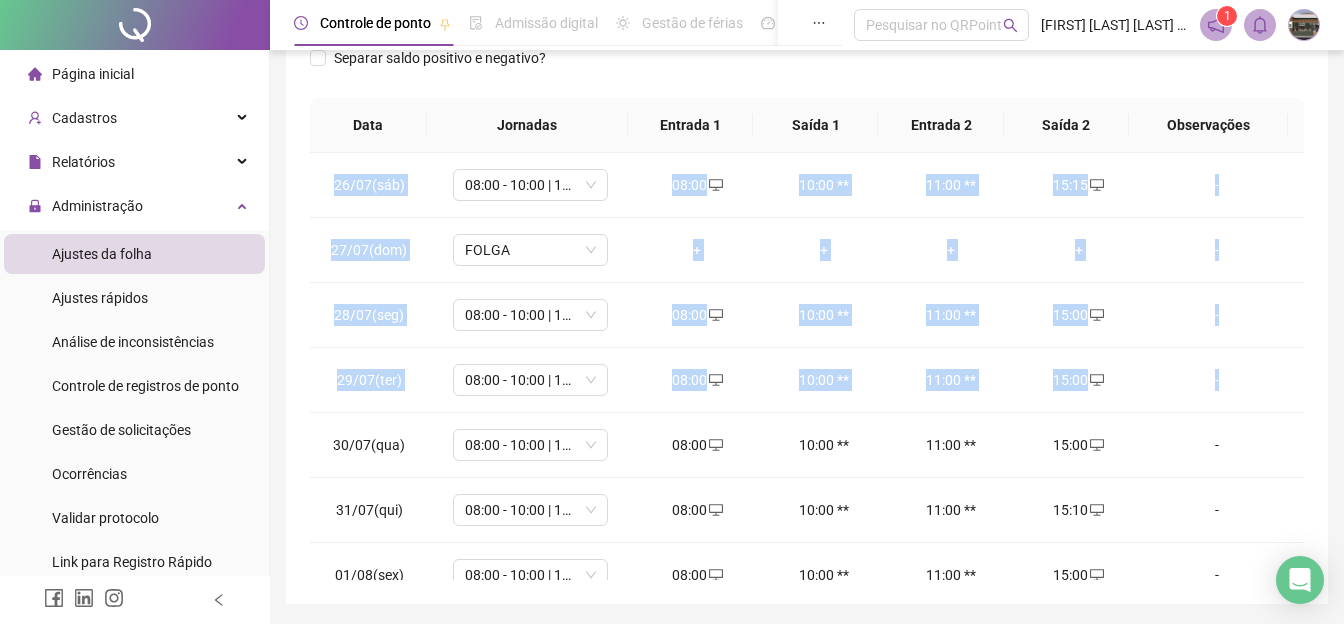 click on "26/07(sáb) 08:00 - 10:00 | 11:00 - 15:00 08:00 10:00   ** 11:00   ** 15:15 - 27/07(dom) FOLGA + + + + - 28/07(seg) 08:00 - 10:00 | 11:00 - 15:00 08:00 10:00   ** 11:00   ** 15:00 - 29/07(ter) 08:00 - 10:00 | 11:00 - 15:00 08:00 10:00   ** 11:00   ** 15:00 - 30/07(qua) 08:00 - 10:00 | 11:00 - 15:00 08:00 10:00   ** 11:00   ** 15:00 - 31/07(qui) 08:00 - 10:00 | 11:00 - 15:00 08:00 10:00   ** 11:00   ** 15:10 - 01/08(sex) 08:00 - 10:00 | 11:00 - 15:00 08:00 10:00   ** 11:00   ** 15:00 - 02/08(sáb) 08:00 - 10:00 | 11:00 - 15:00 + + + + - 03/08(dom) DESCANSO INTER-JORNADA + + + + - 04/08(seg) 08:00 - 10:00 | 11:00 - 15:00 + + + + -" at bounding box center [807, 366] 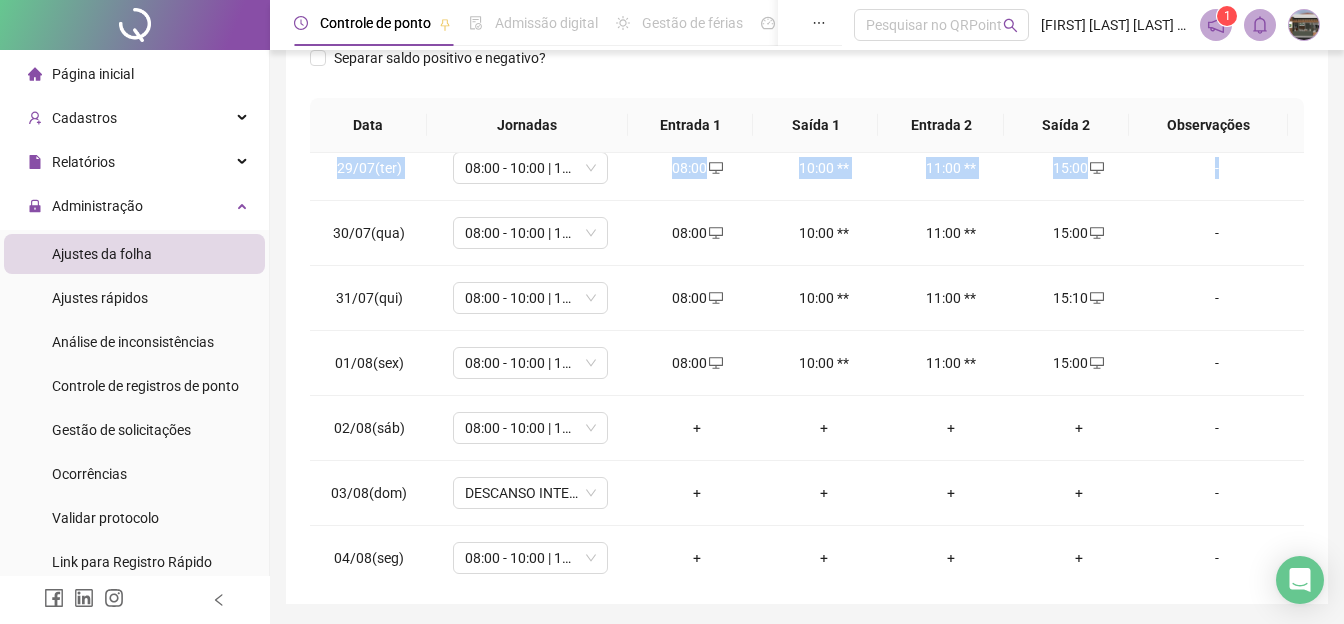 scroll, scrollTop: 196, scrollLeft: 0, axis: vertical 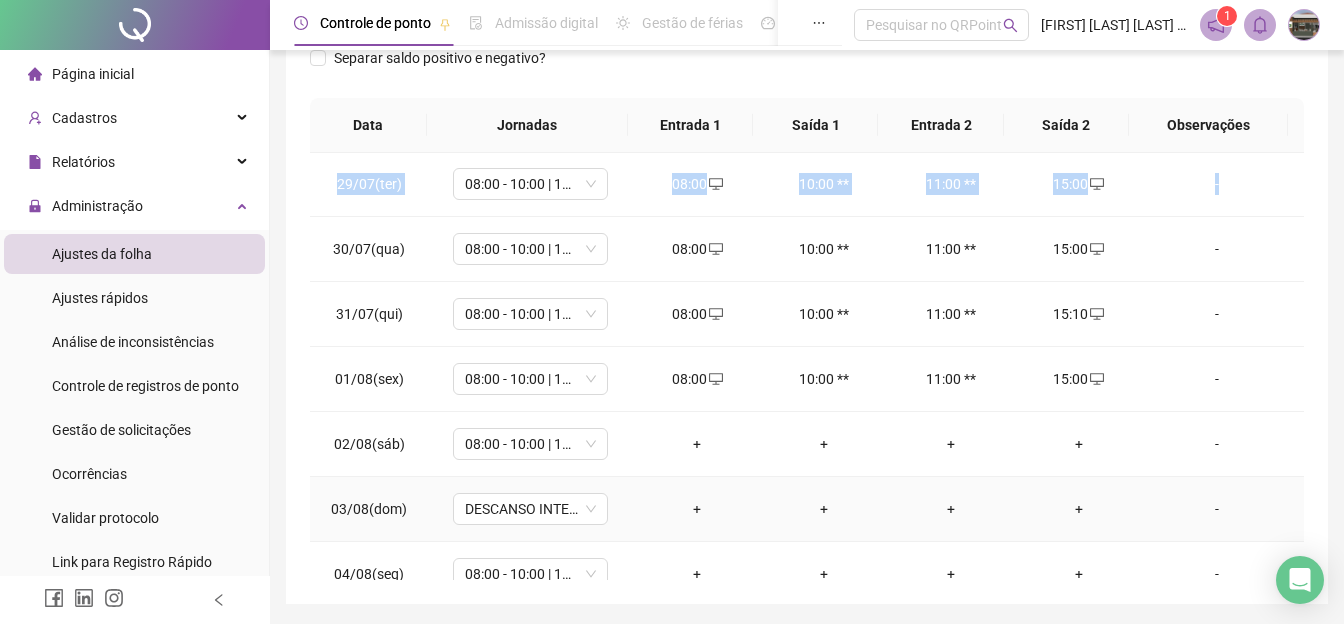 click on "-" at bounding box center [1223, 509] 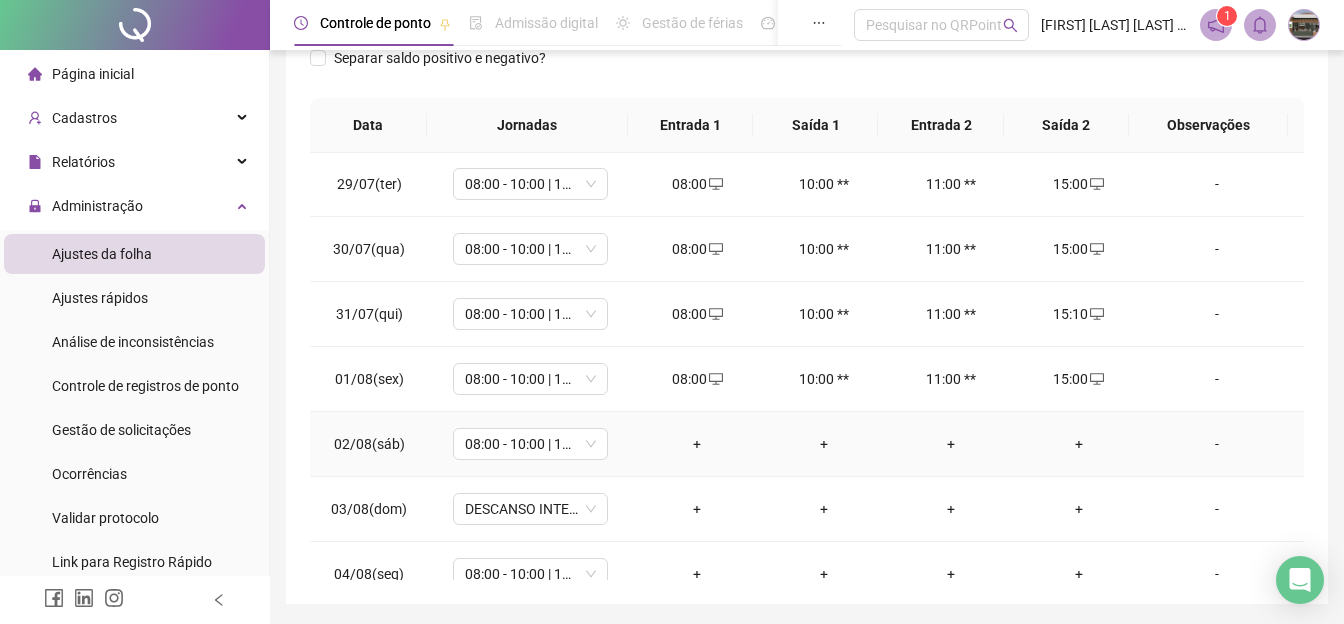 click on "+" at bounding box center [696, 444] 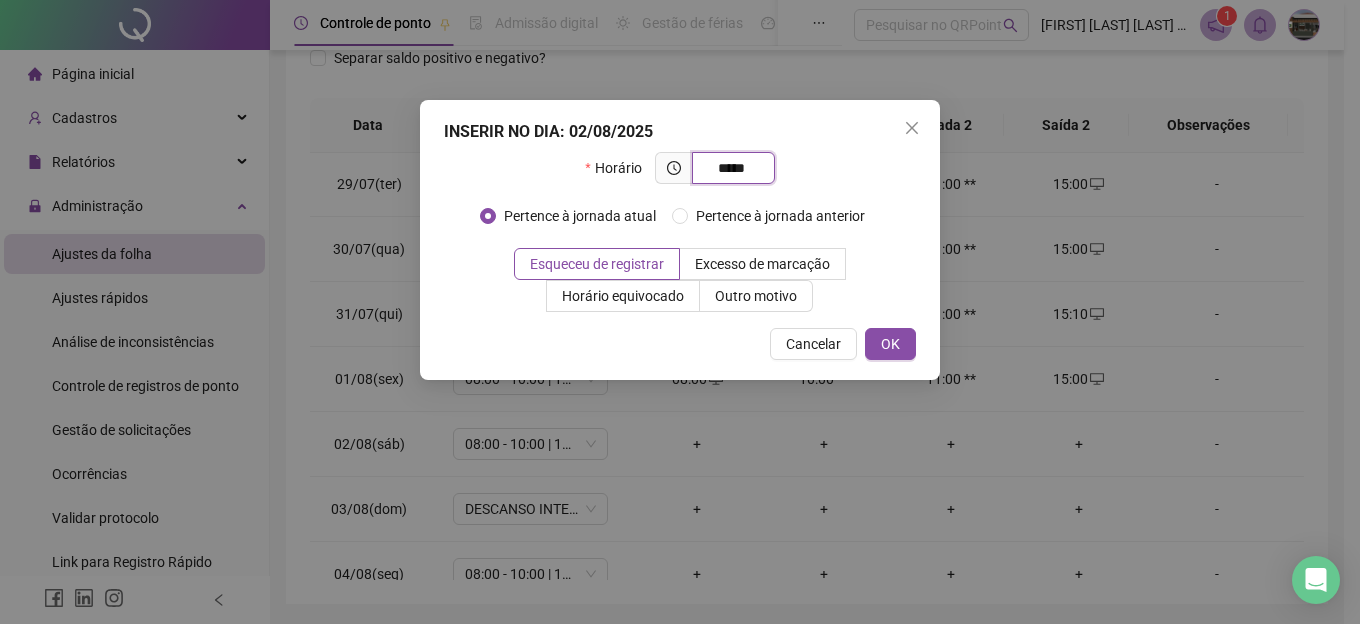 type on "*****" 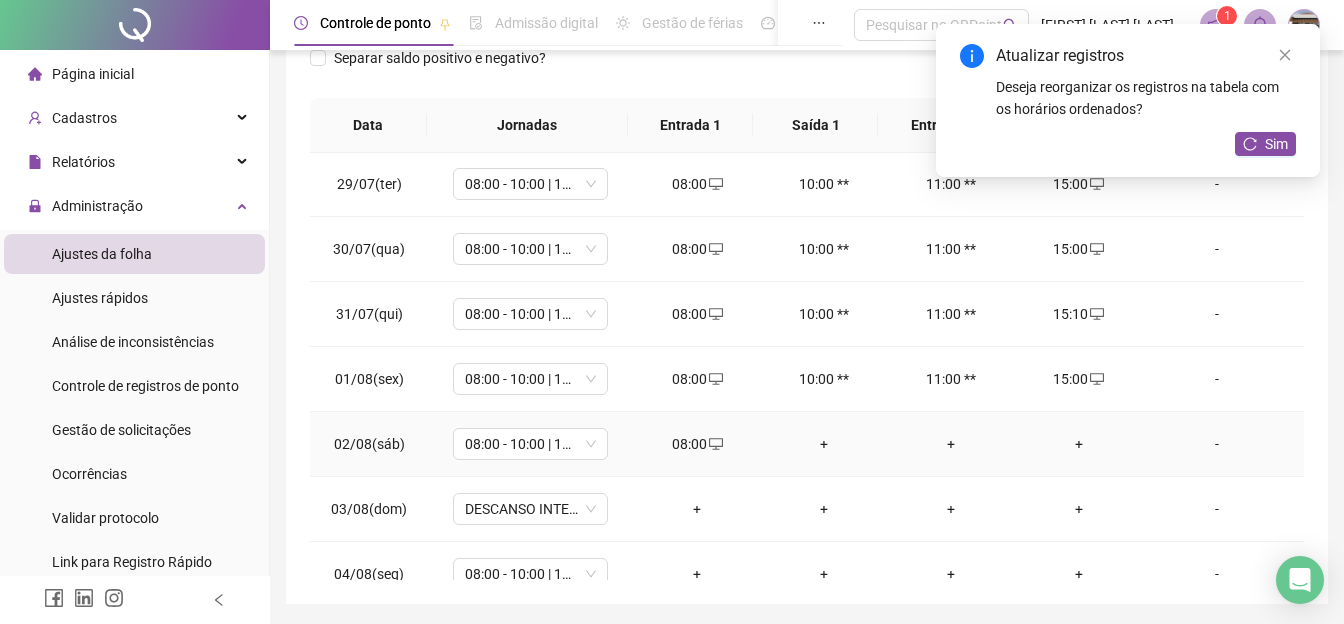 click on "+" at bounding box center [1078, 444] 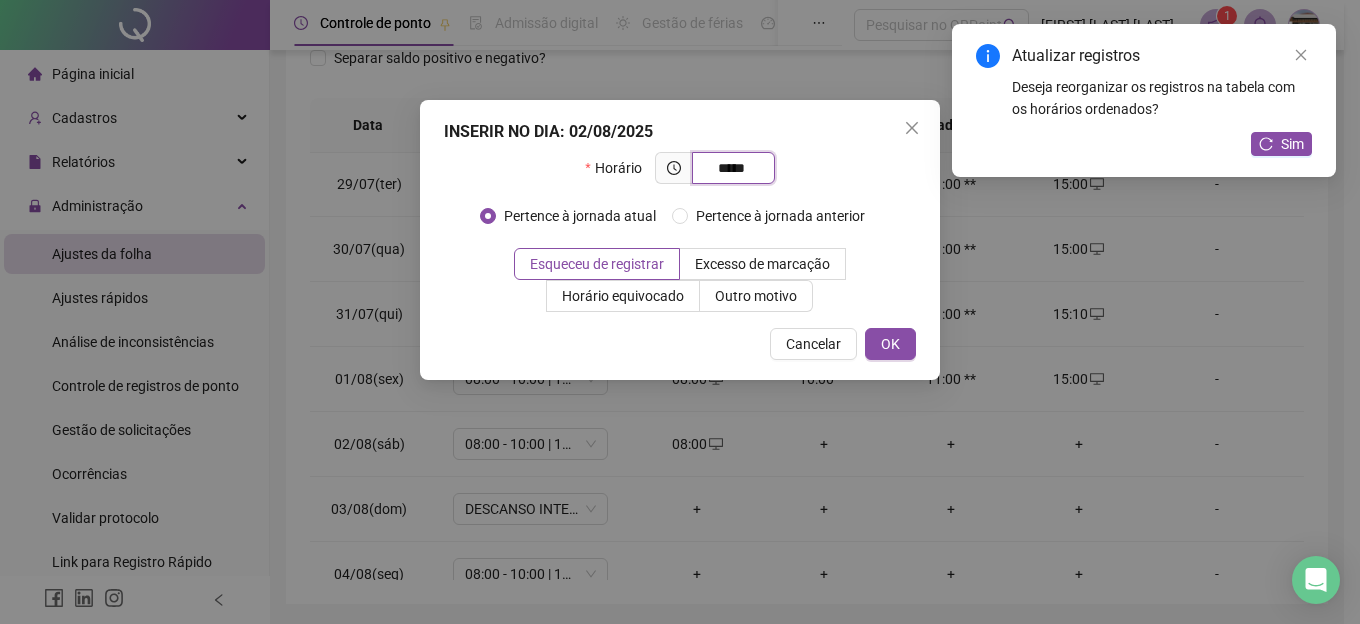 type on "*****" 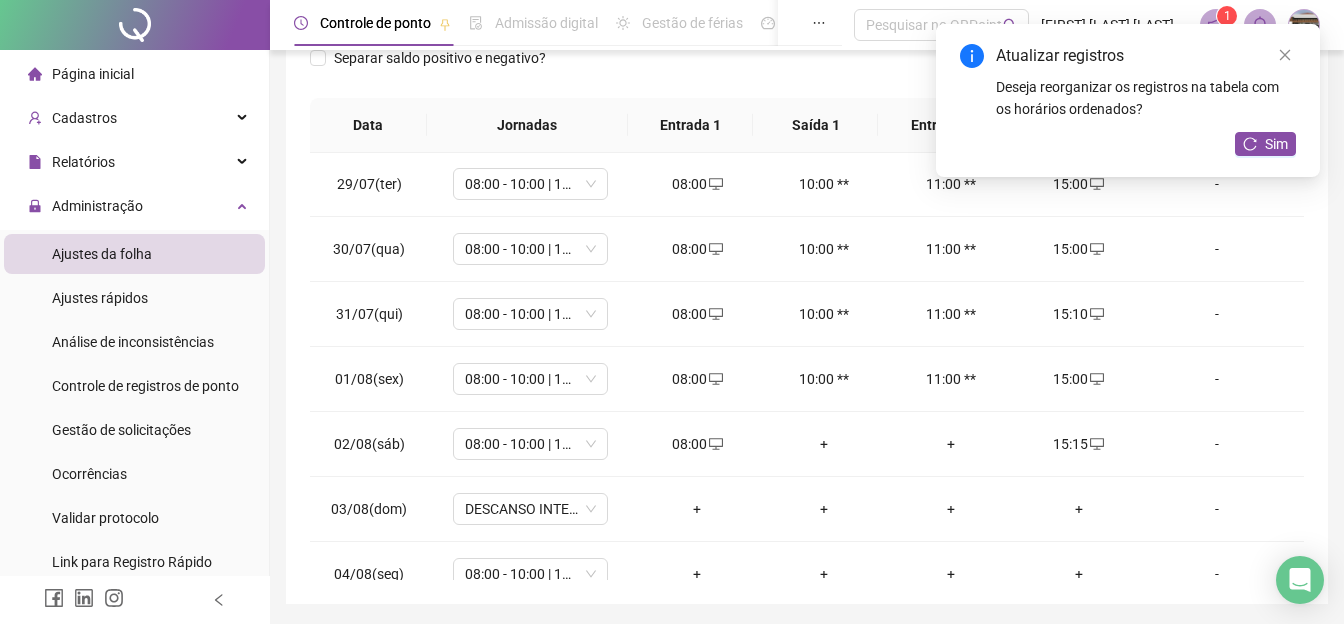 scroll, scrollTop: 223, scrollLeft: 0, axis: vertical 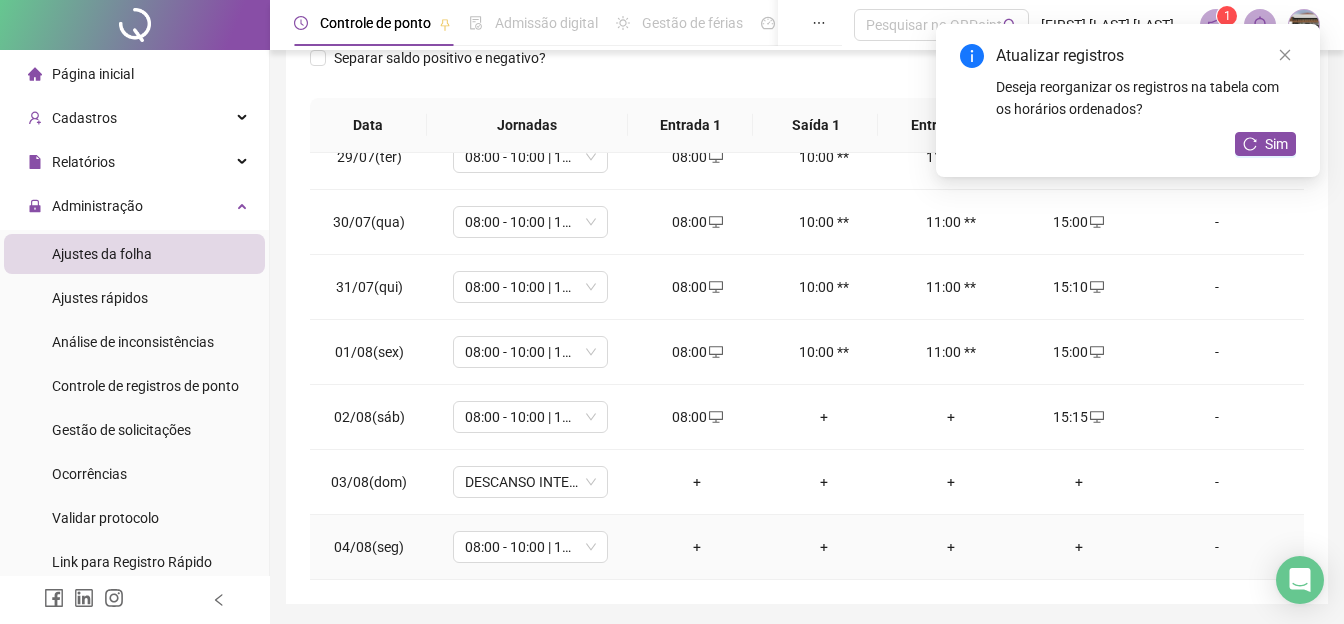 click on "+" at bounding box center (696, 547) 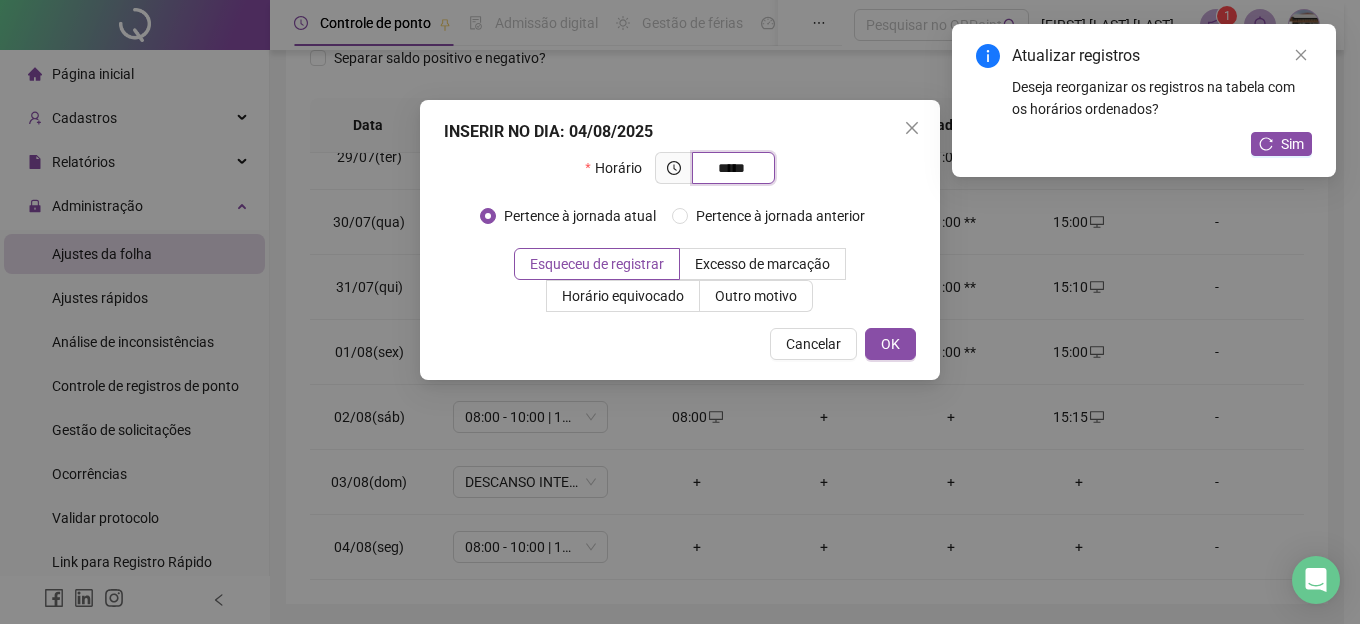 type on "*****" 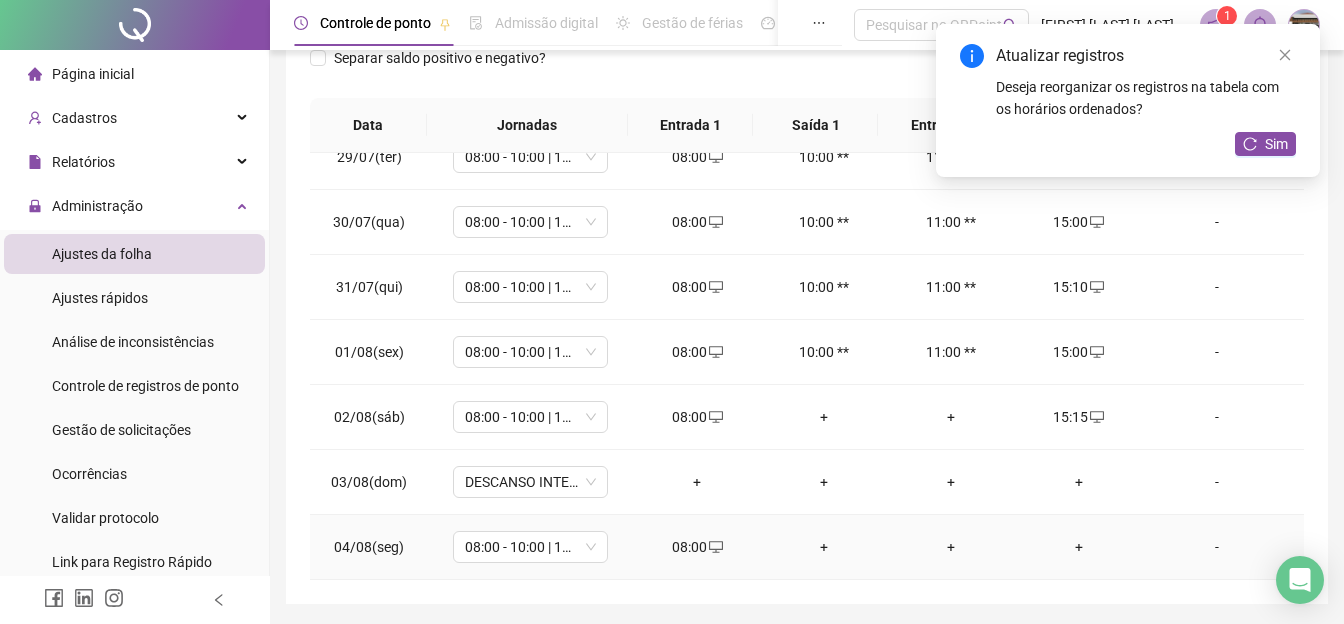 click on "+" at bounding box center [1078, 547] 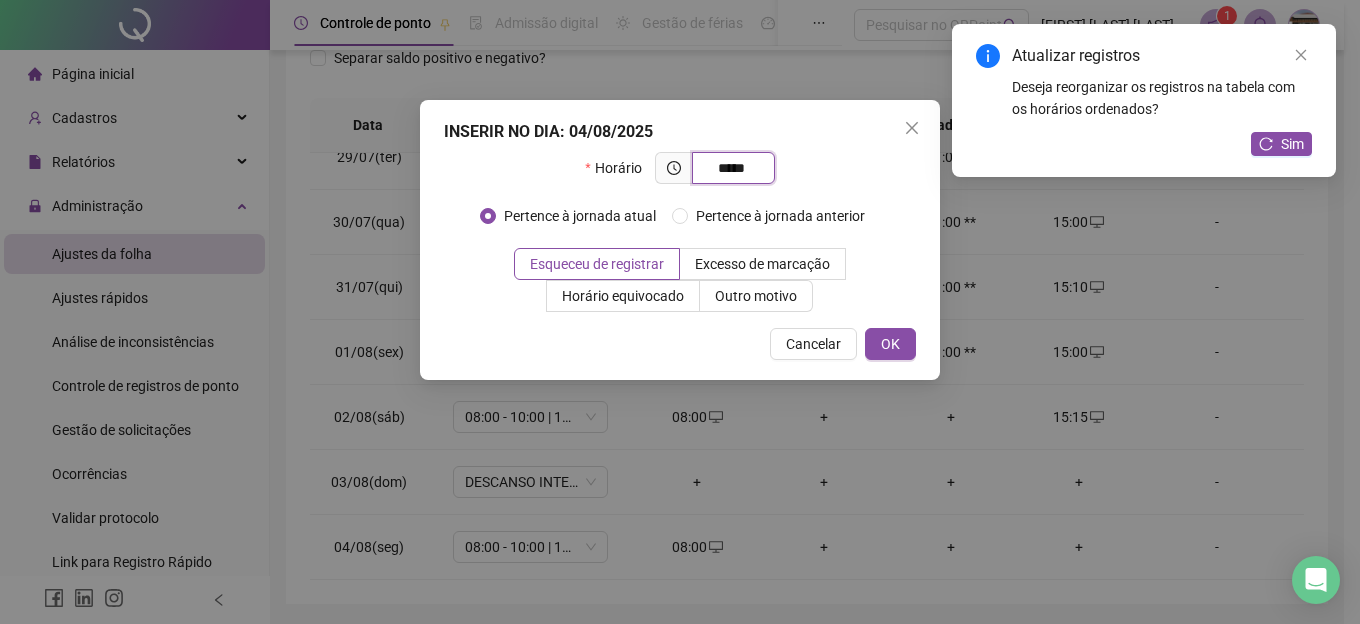 type on "*****" 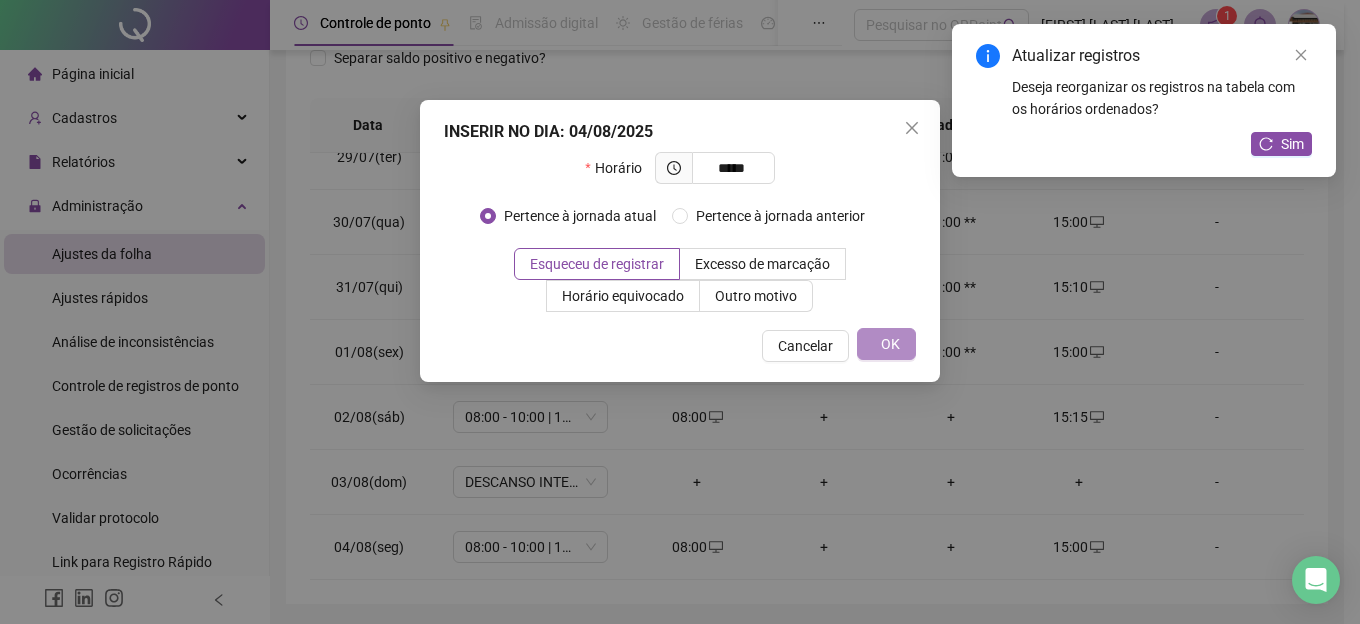 click on "INSERIR NO DIA :   04/08/2025 Horário ***** Pertence à jornada atual Pertence à jornada anterior Esqueceu de registrar Excesso de marcação Horário equivocado Outro motivo Motivo Cancelar OK" at bounding box center (680, 312) 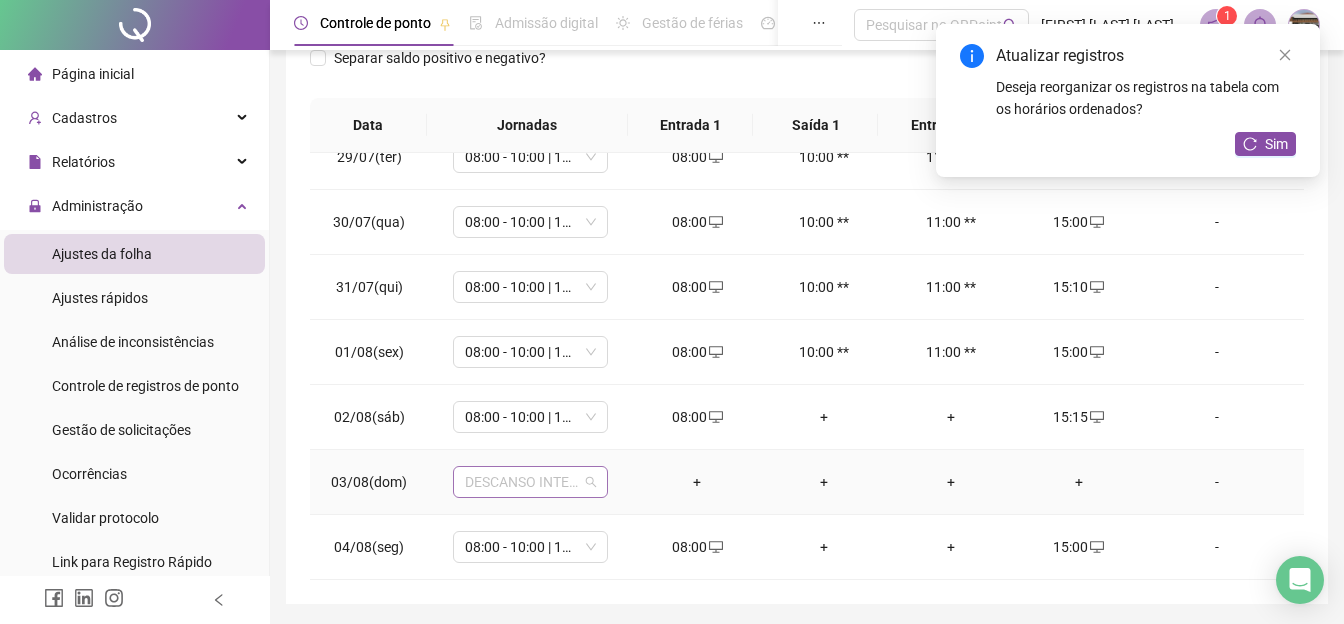 click on "DESCANSO INTER-JORNADA" at bounding box center [530, 482] 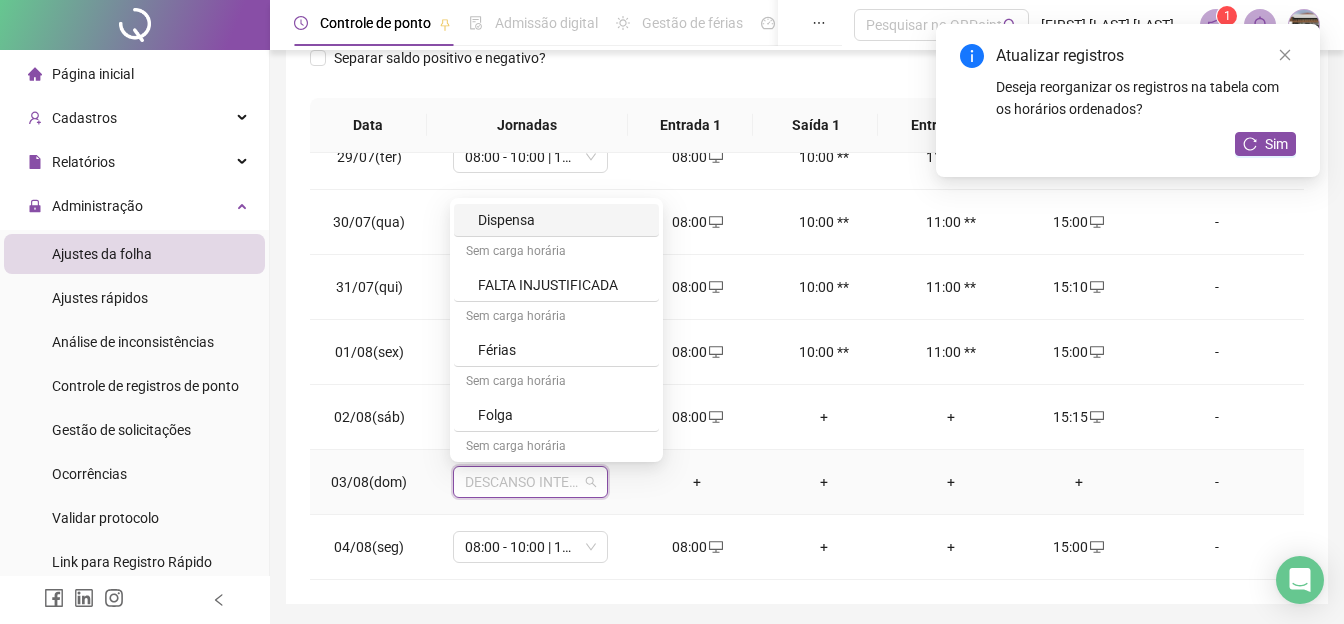 scroll, scrollTop: 108, scrollLeft: 0, axis: vertical 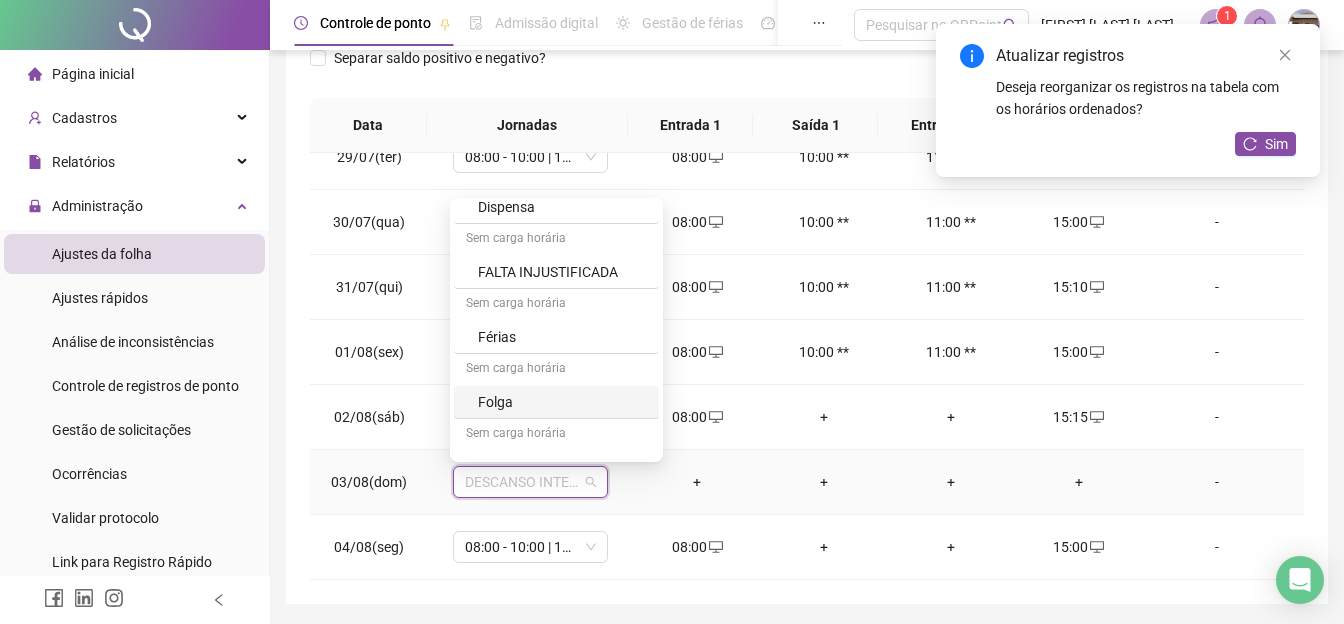 click on "Folga" at bounding box center [562, 402] 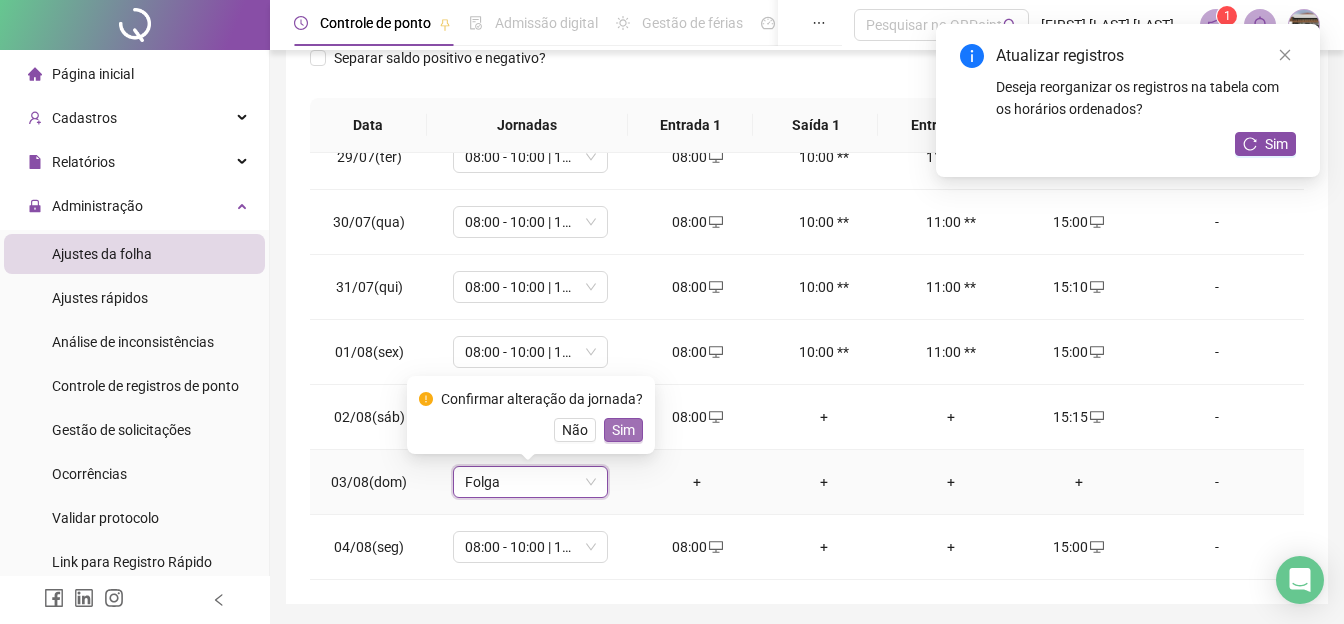click on "Sim" at bounding box center (623, 430) 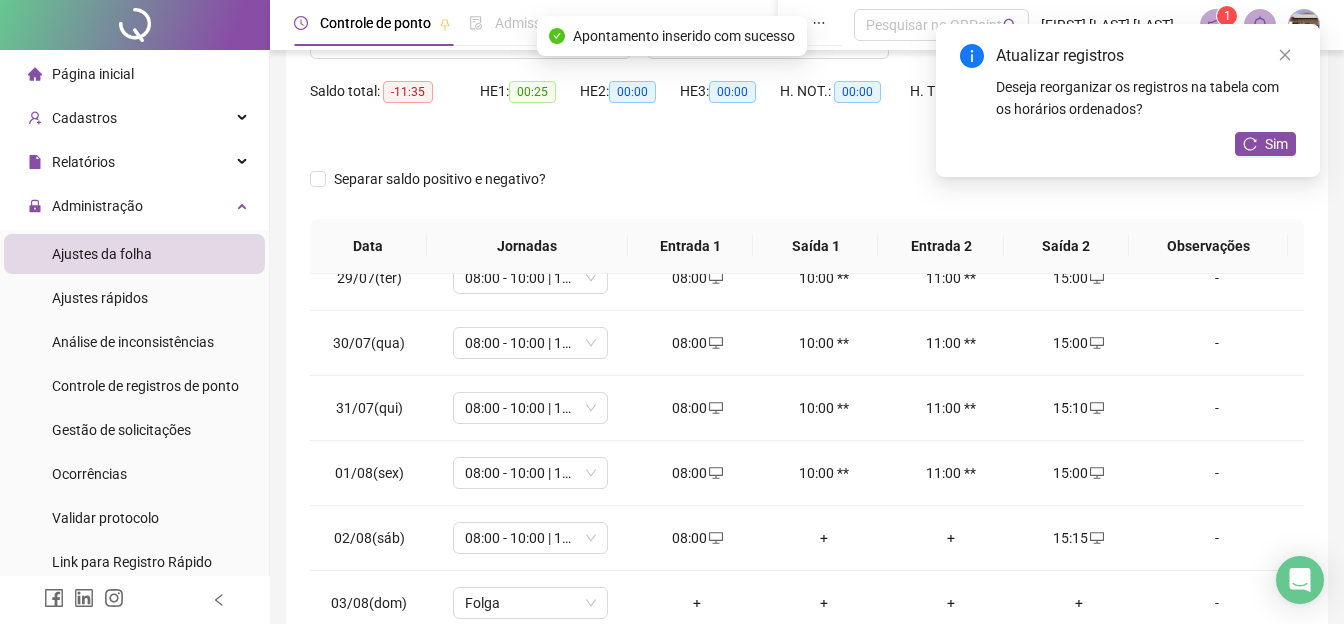 scroll, scrollTop: 72, scrollLeft: 0, axis: vertical 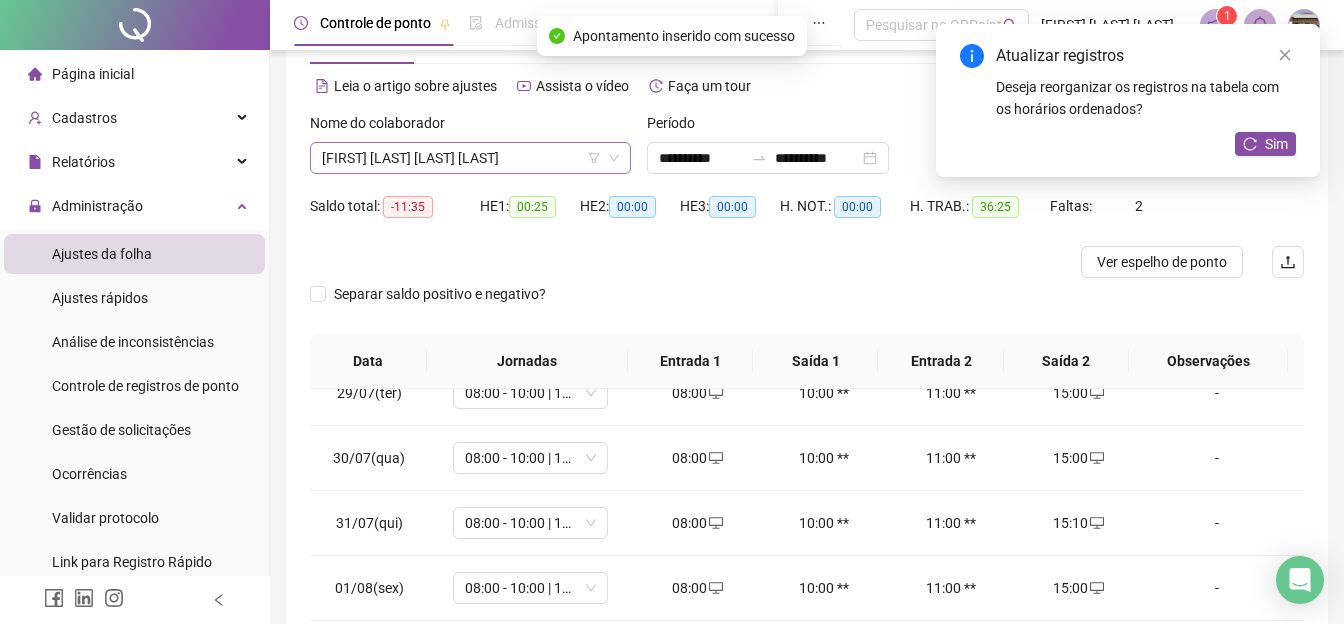 click 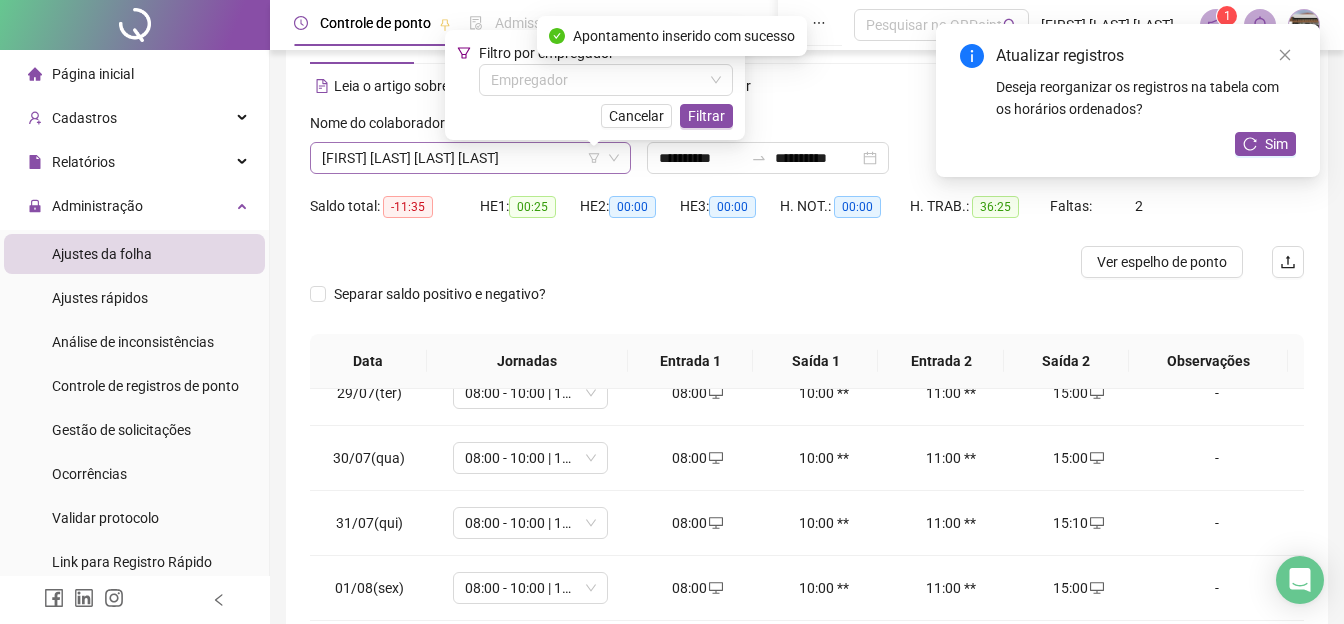 click on "[FIRST] [LAST] [LAST] [LAST]" at bounding box center (470, 158) 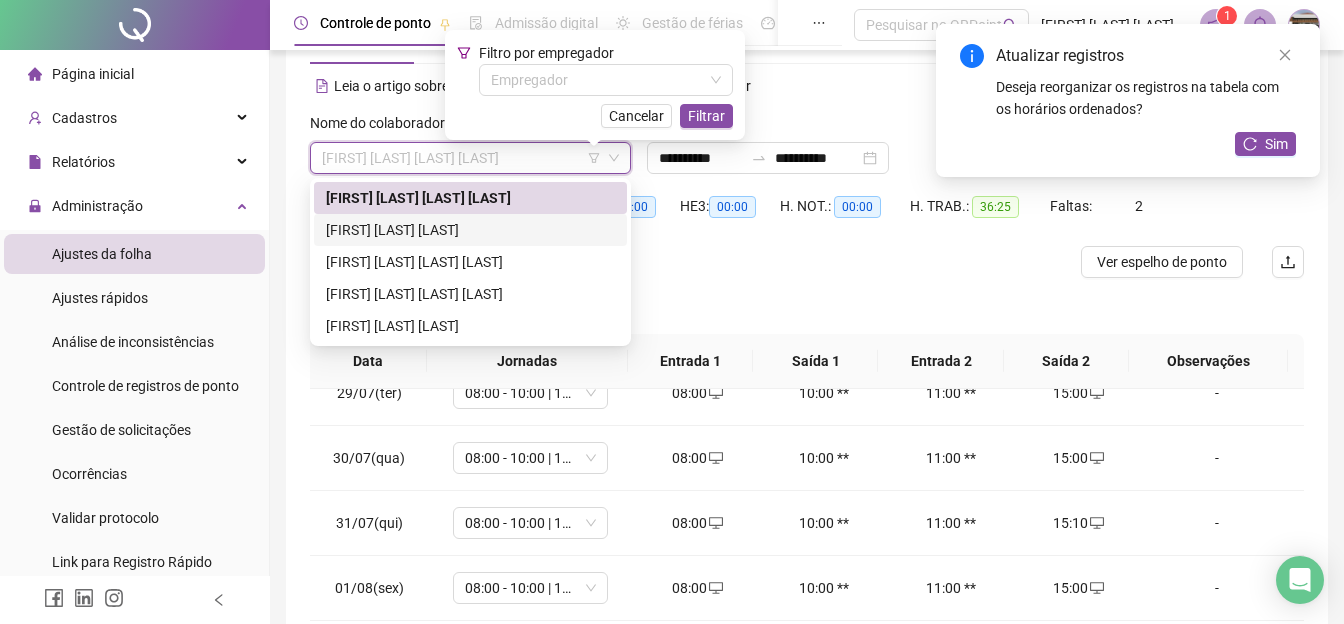 click on "[FIRST] [LAST] [LAST]" at bounding box center (470, 230) 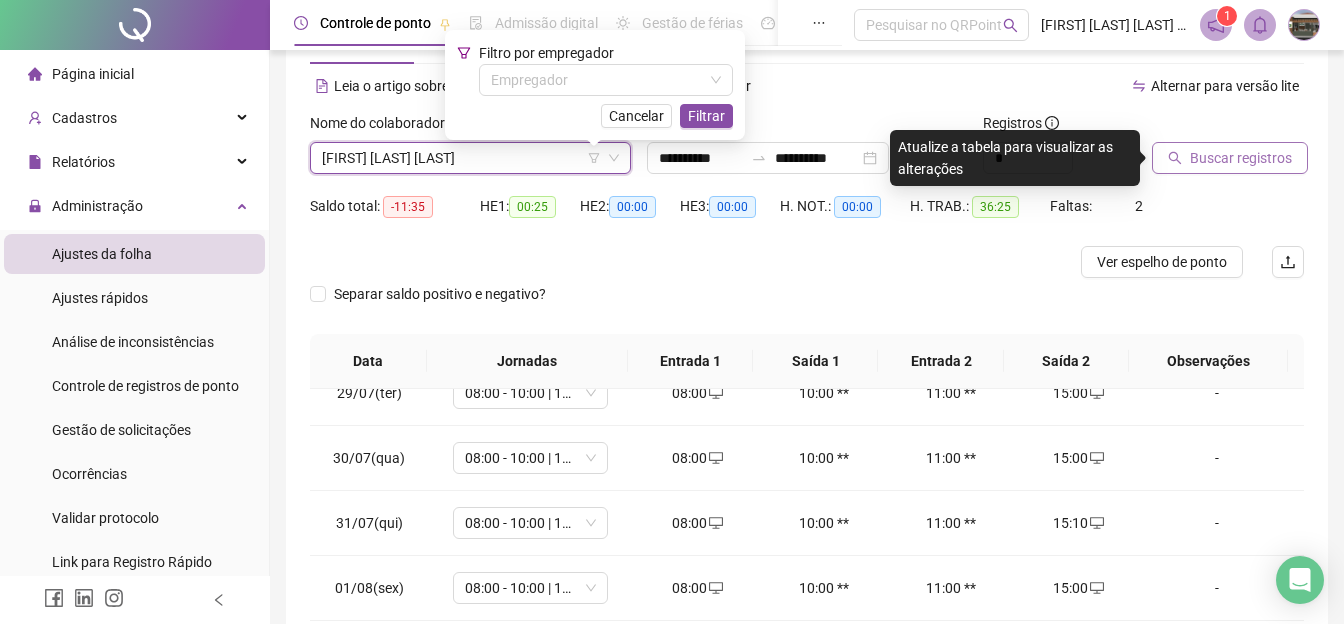 click on "Buscar registros" at bounding box center (1241, 158) 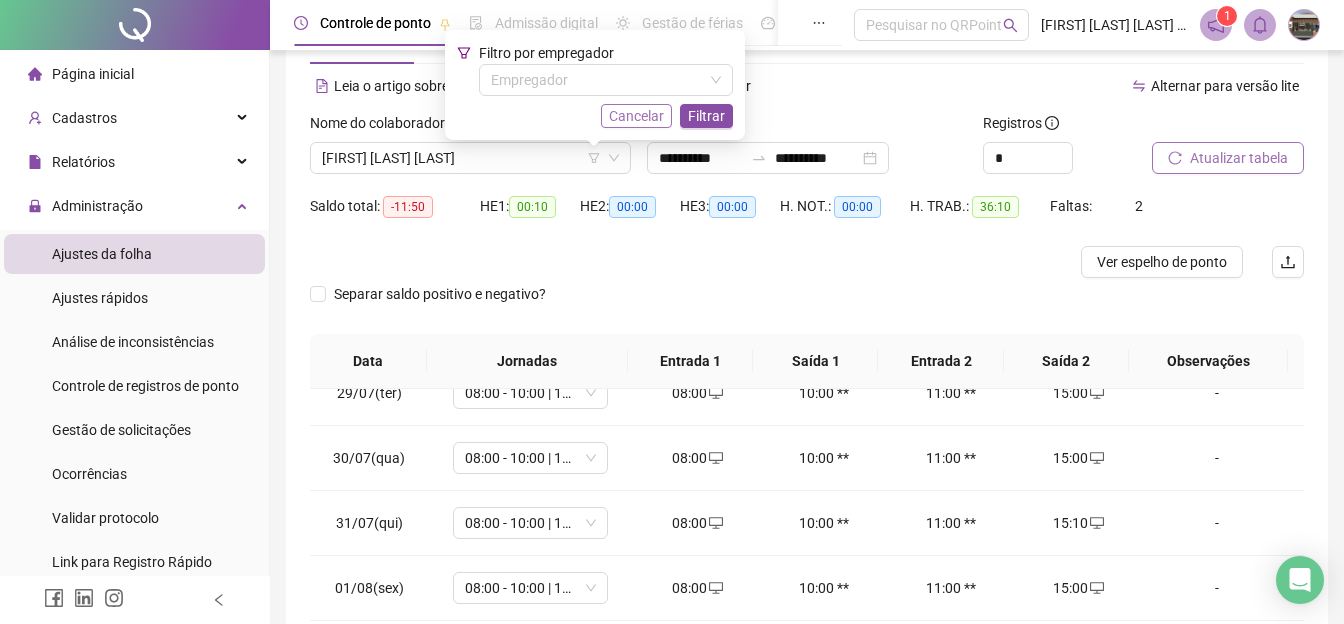 click on "Cancelar" at bounding box center [636, 116] 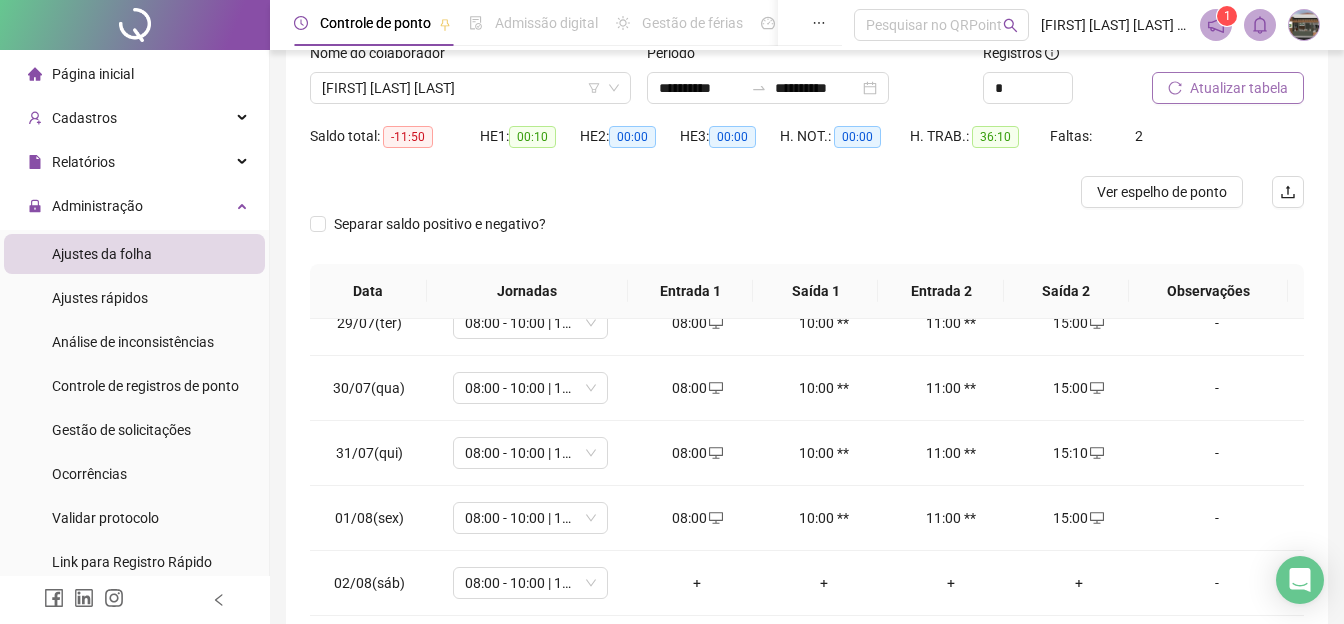 scroll, scrollTop: 374, scrollLeft: 0, axis: vertical 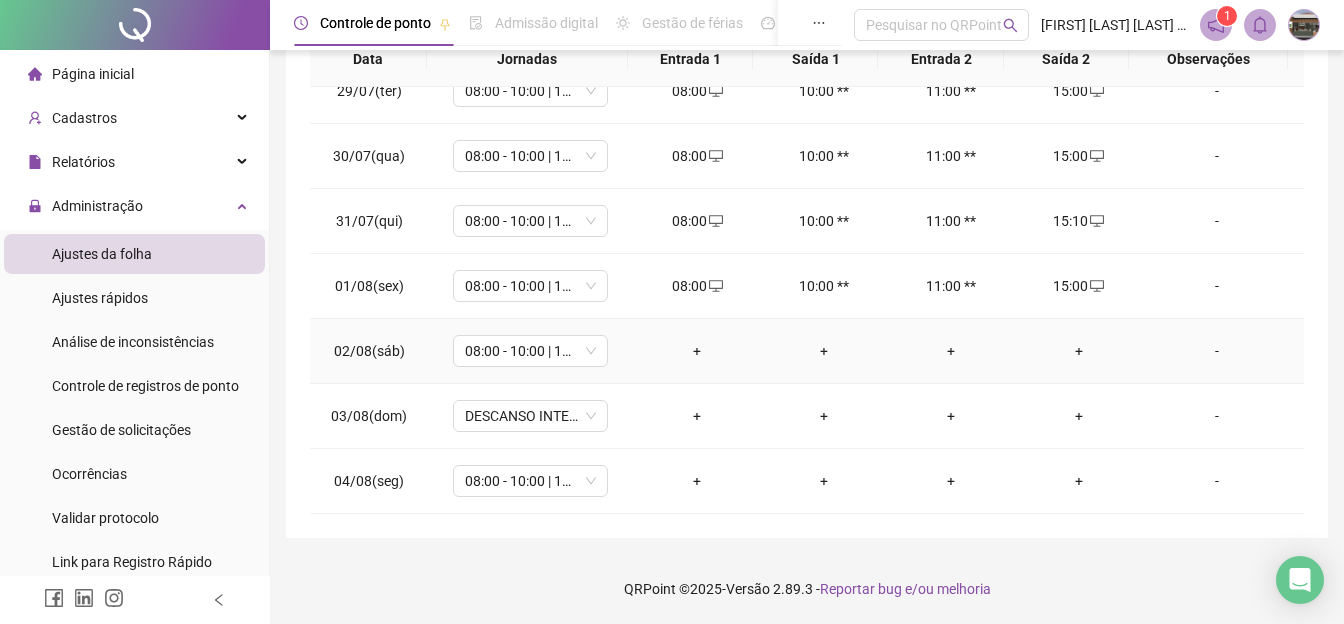 click on "+" at bounding box center [696, 351] 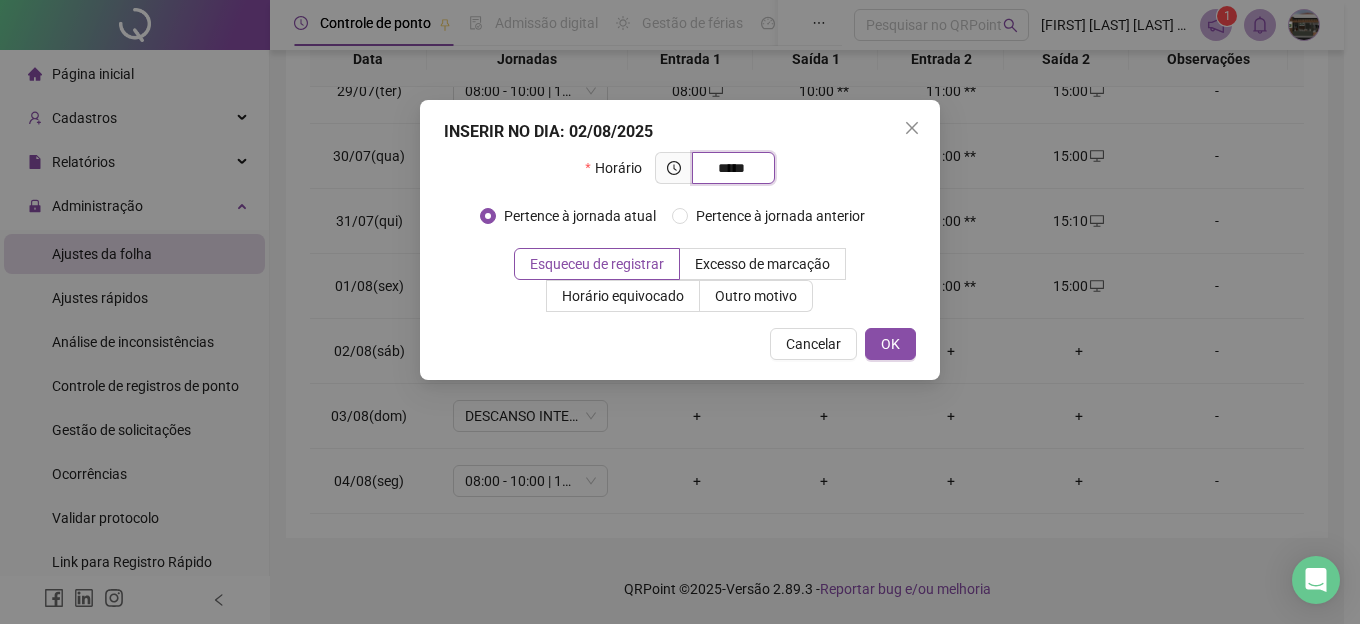 type on "*****" 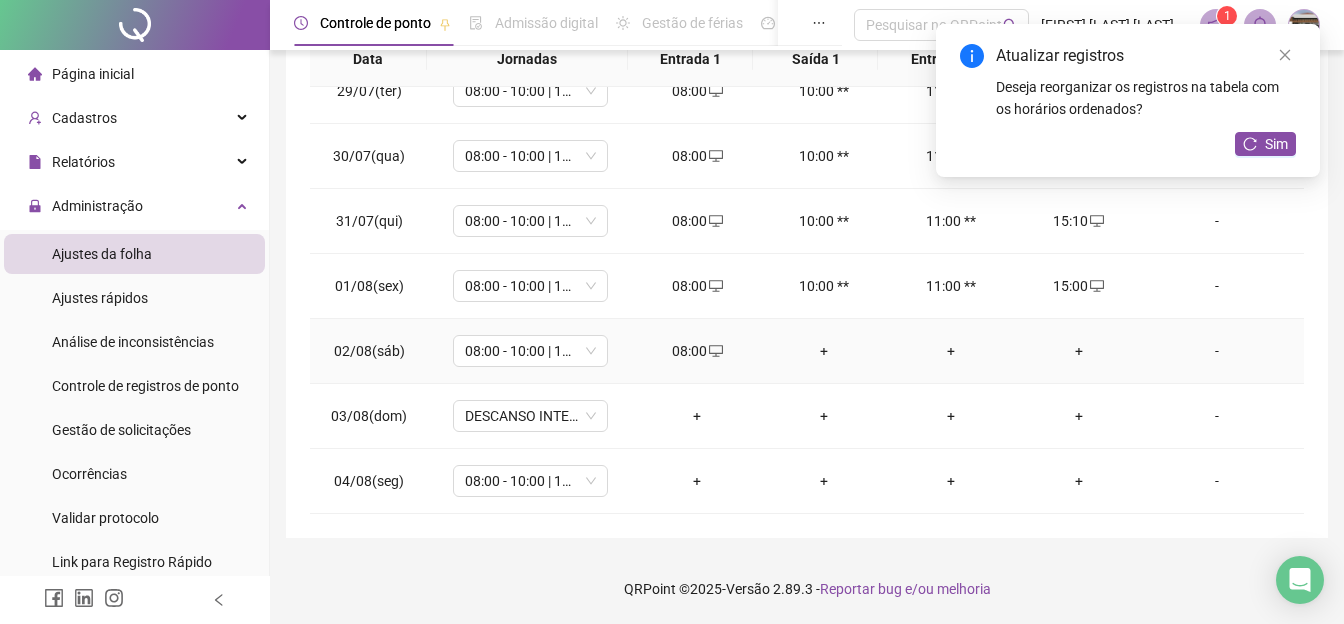click on "+" at bounding box center (1078, 351) 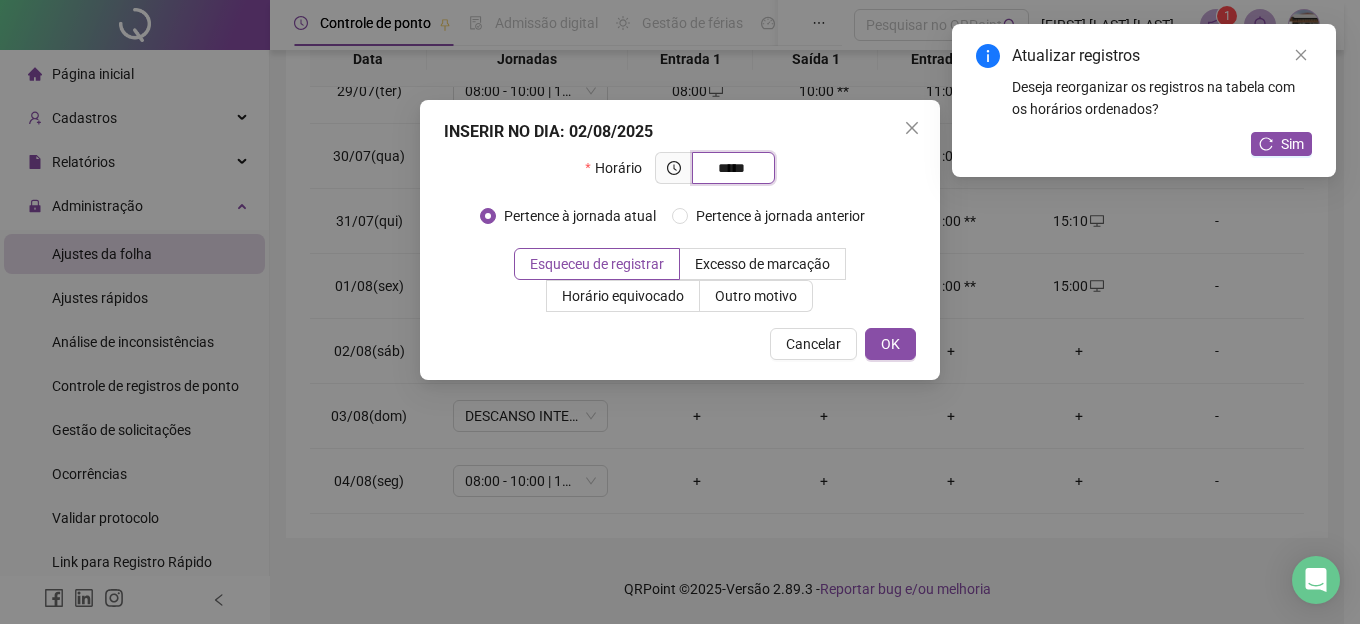 type on "*****" 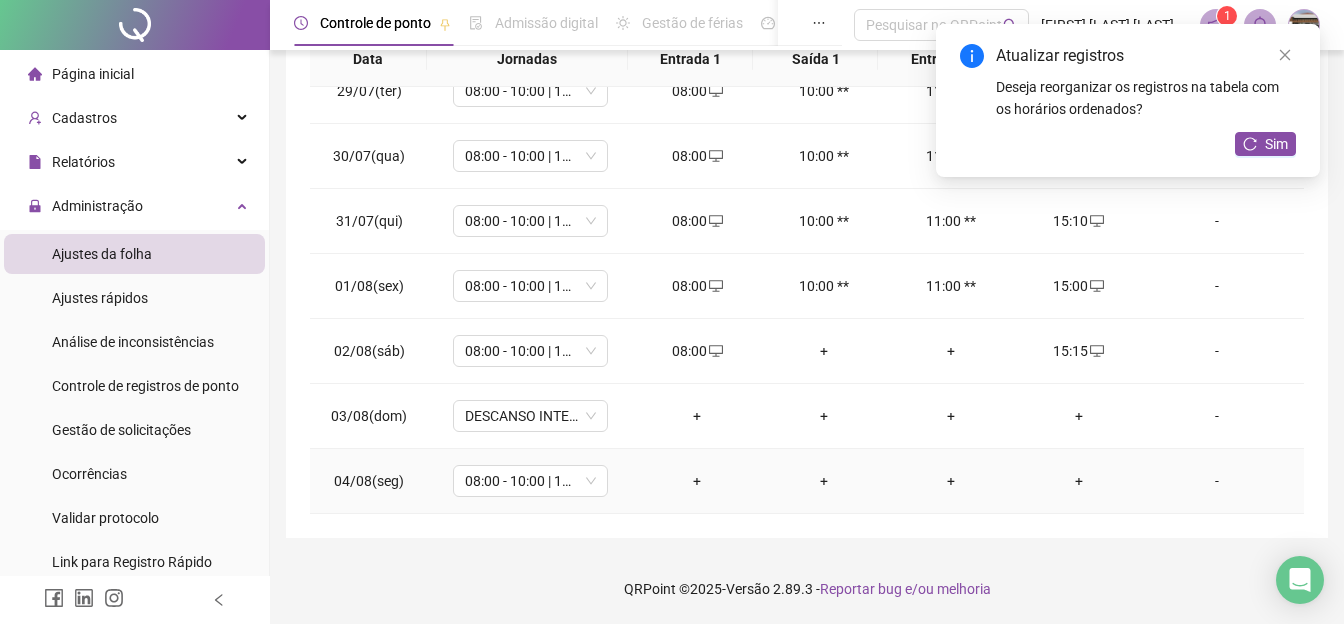 click on "+" at bounding box center (696, 481) 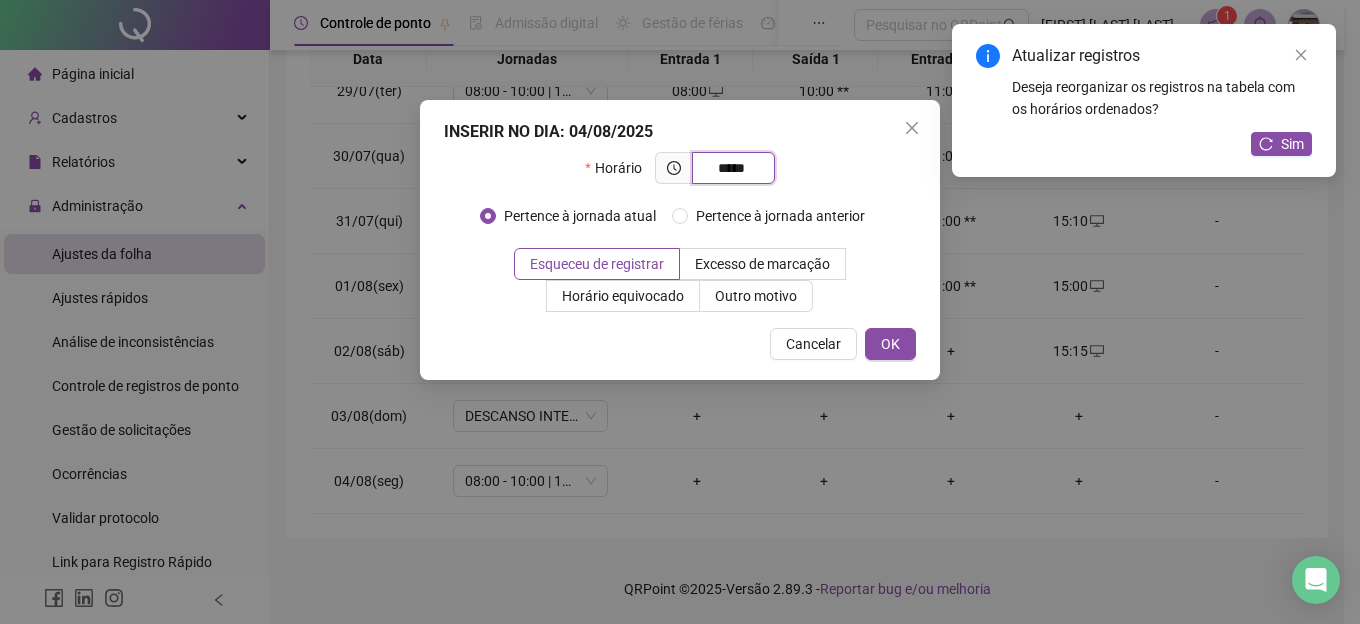 type on "*****" 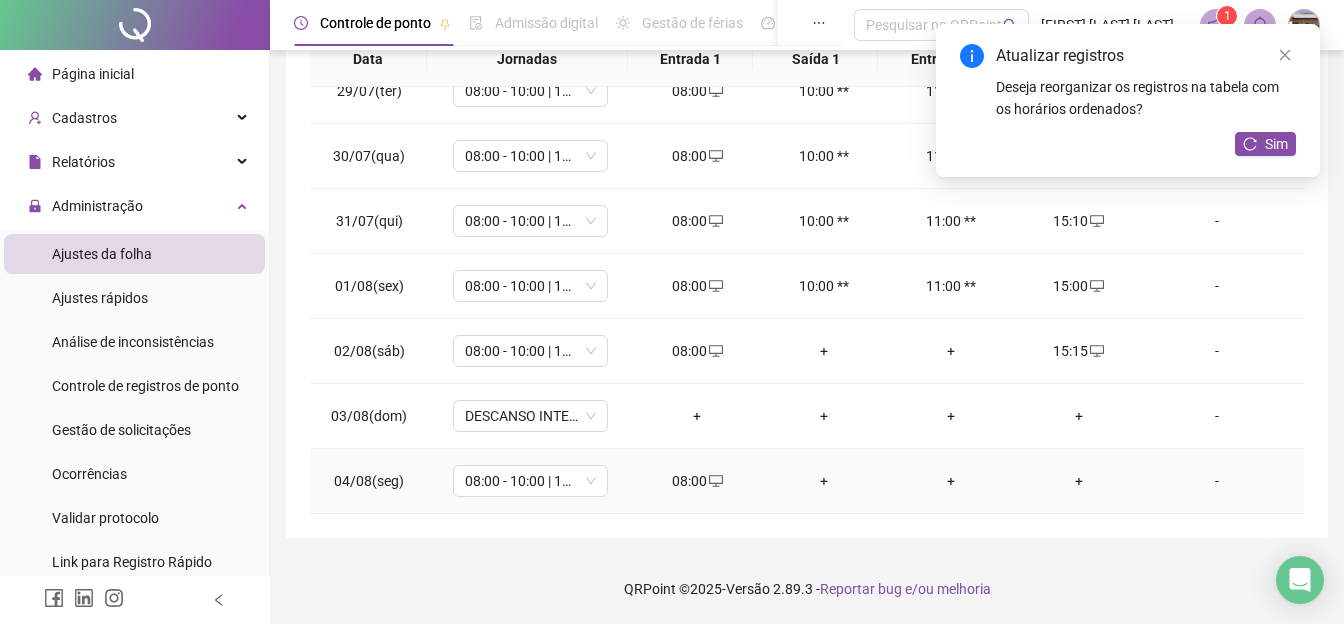 click on "+" at bounding box center (1078, 481) 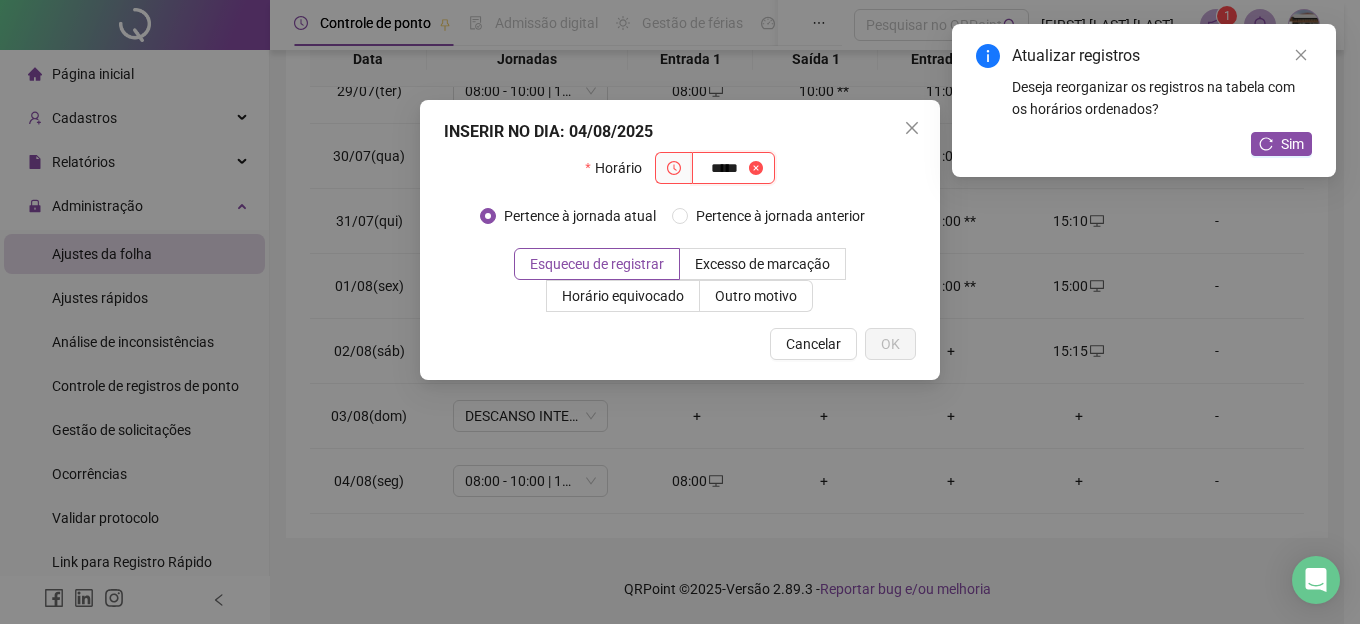 type on "*****" 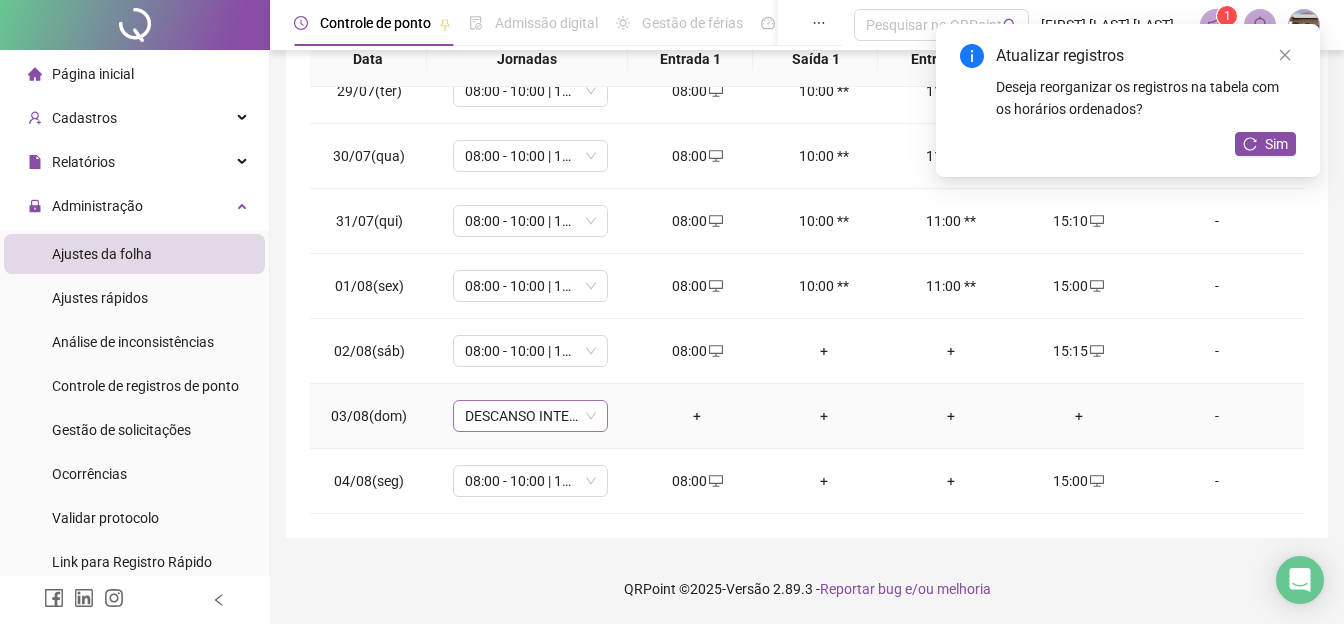 click on "DESCANSO INTER-JORNADA" at bounding box center (530, 416) 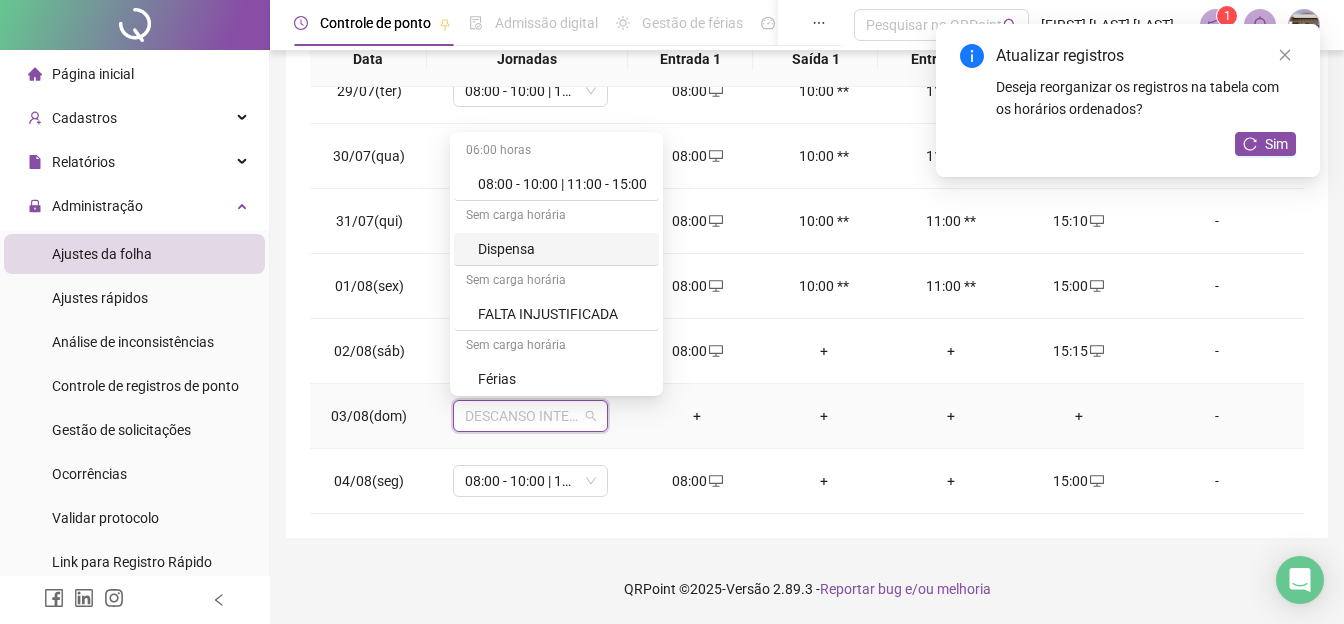 scroll, scrollTop: 91, scrollLeft: 0, axis: vertical 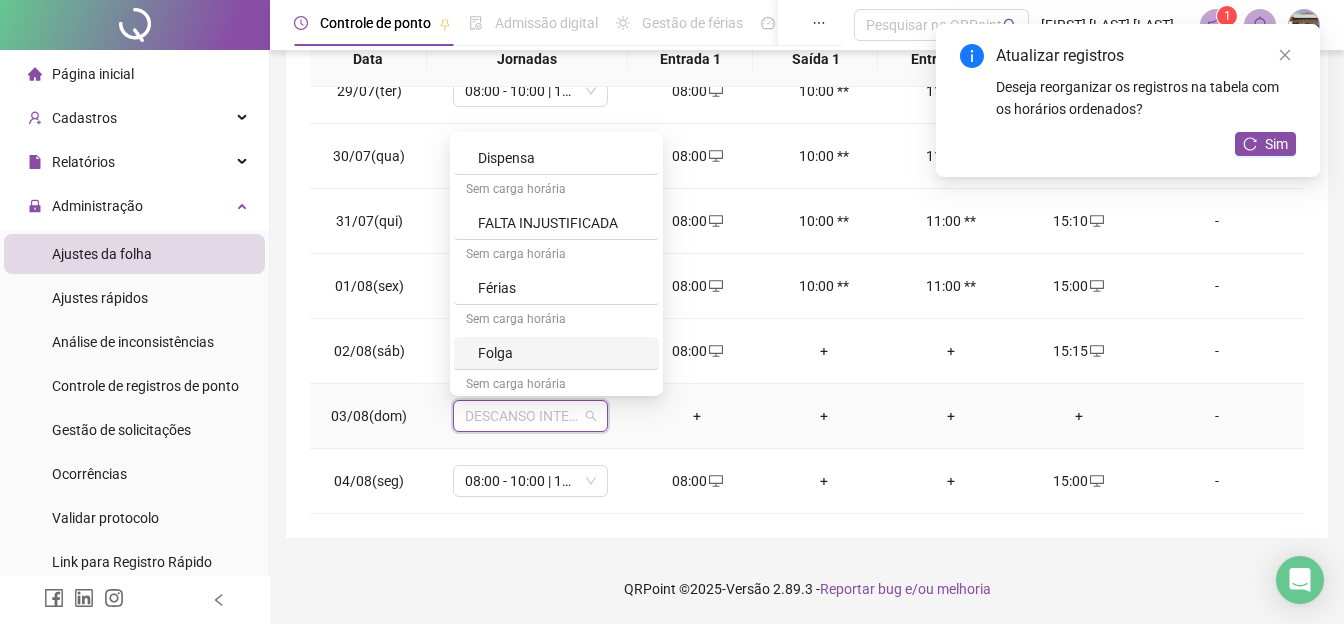 click on "Folga" at bounding box center (562, 353) 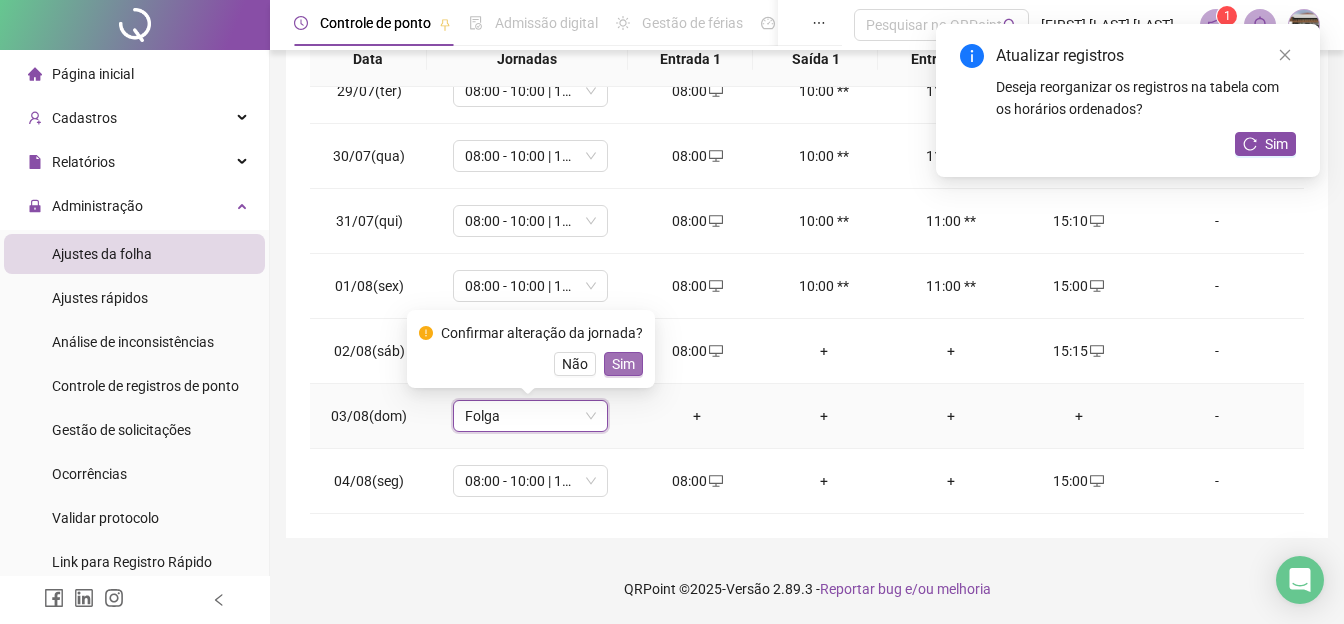 click on "Sim" at bounding box center [623, 364] 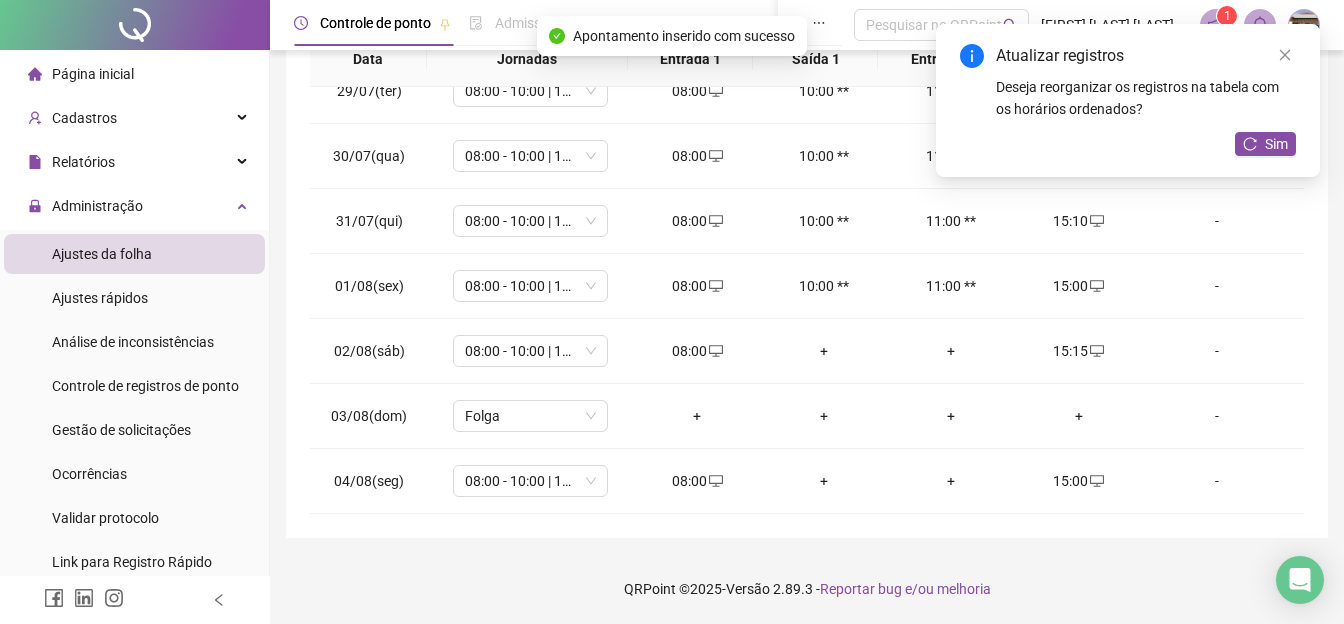 scroll, scrollTop: 0, scrollLeft: 0, axis: both 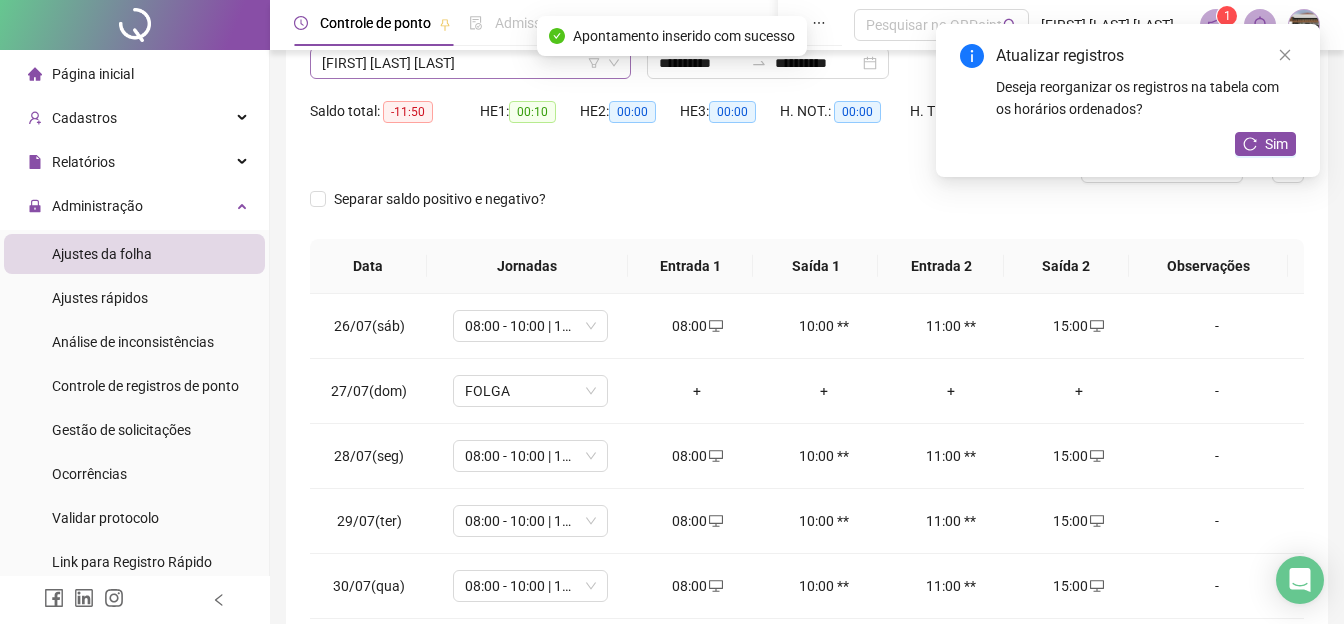 click on "[FIRST] [LAST] [LAST]" at bounding box center (470, 63) 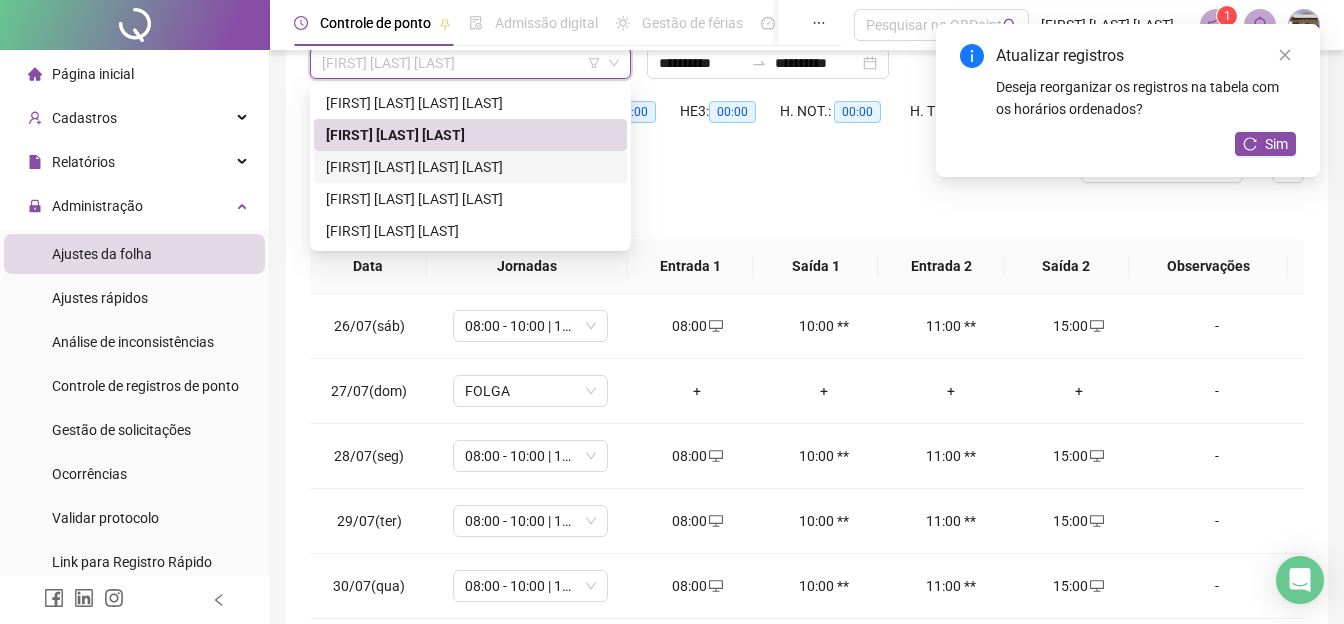 click on "[FIRST] [LAST] [LAST] [LAST]" at bounding box center (470, 167) 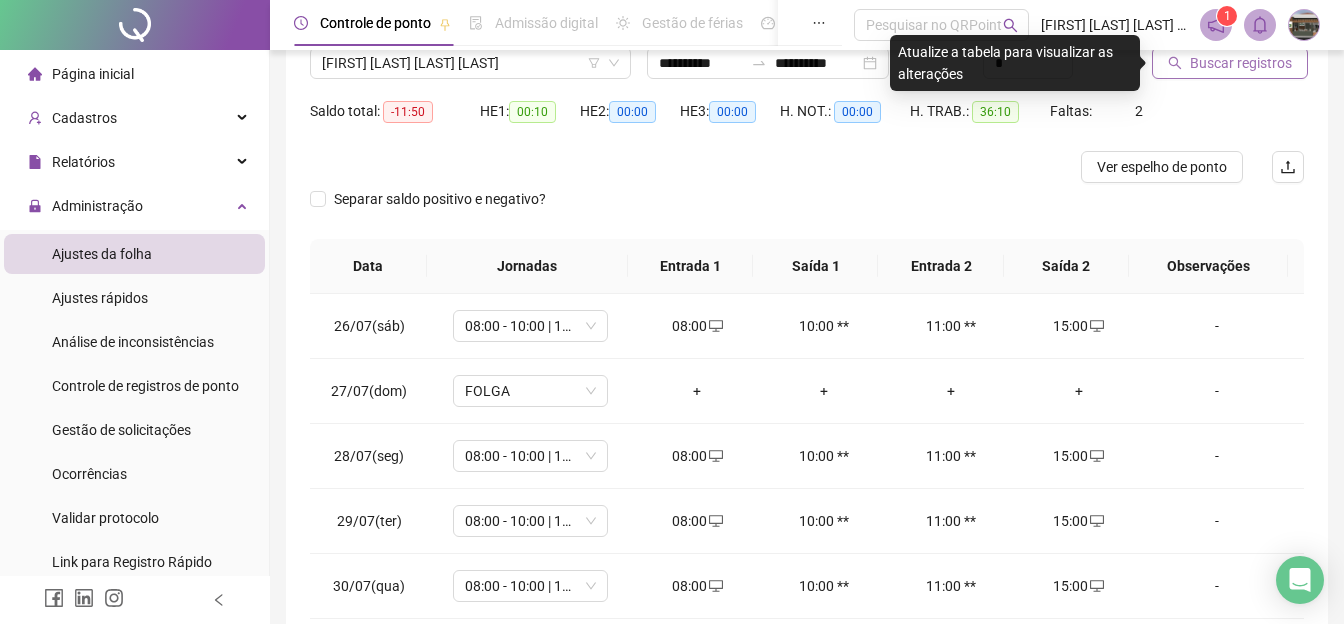 click on "Buscar registros" at bounding box center [1230, 63] 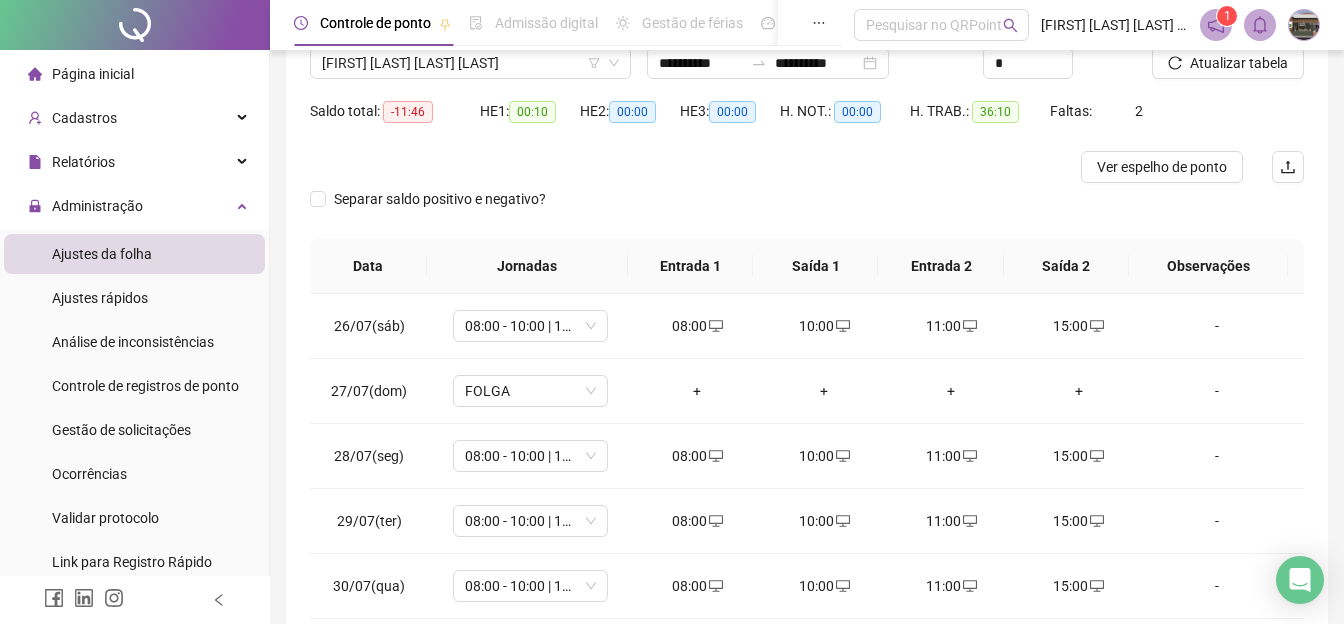 scroll, scrollTop: 374, scrollLeft: 0, axis: vertical 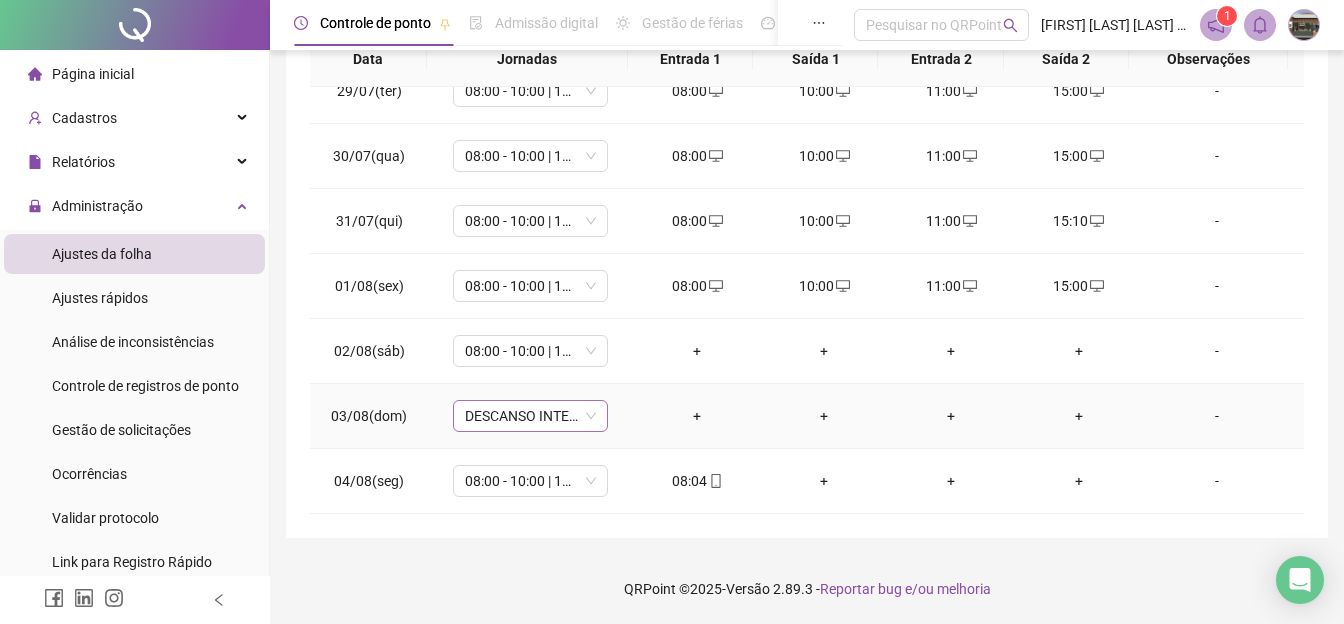 click on "DESCANSO INTER-JORNADA" at bounding box center (530, 416) 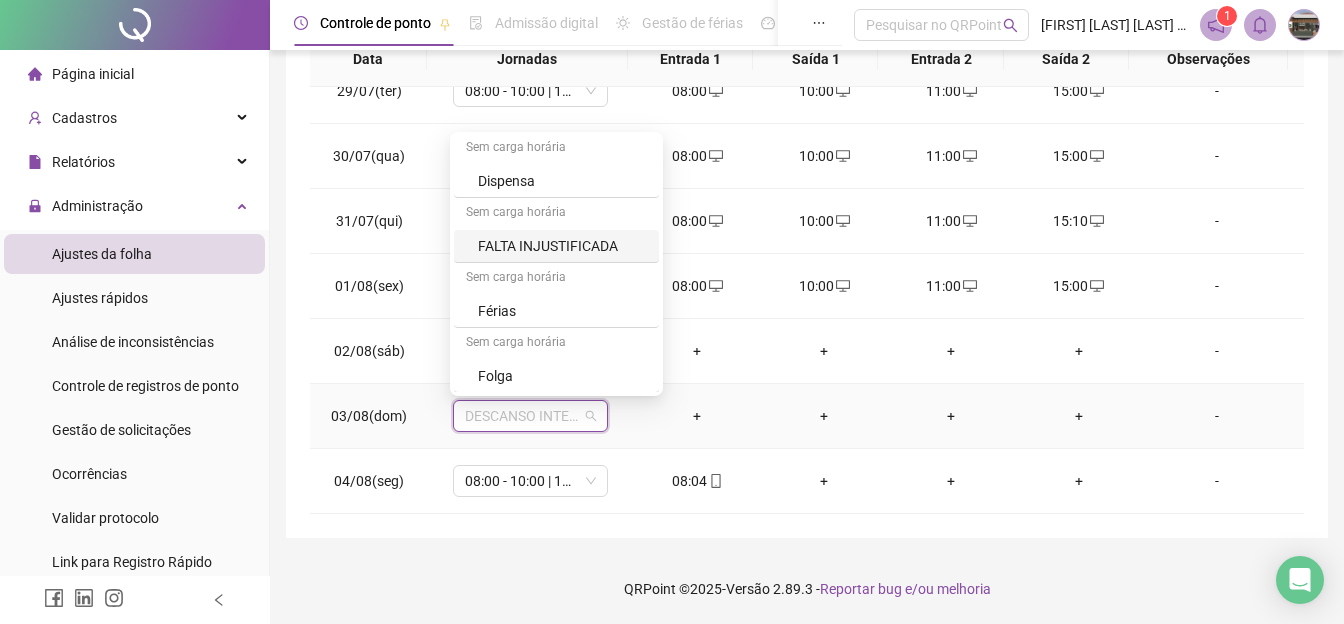 scroll, scrollTop: 79, scrollLeft: 0, axis: vertical 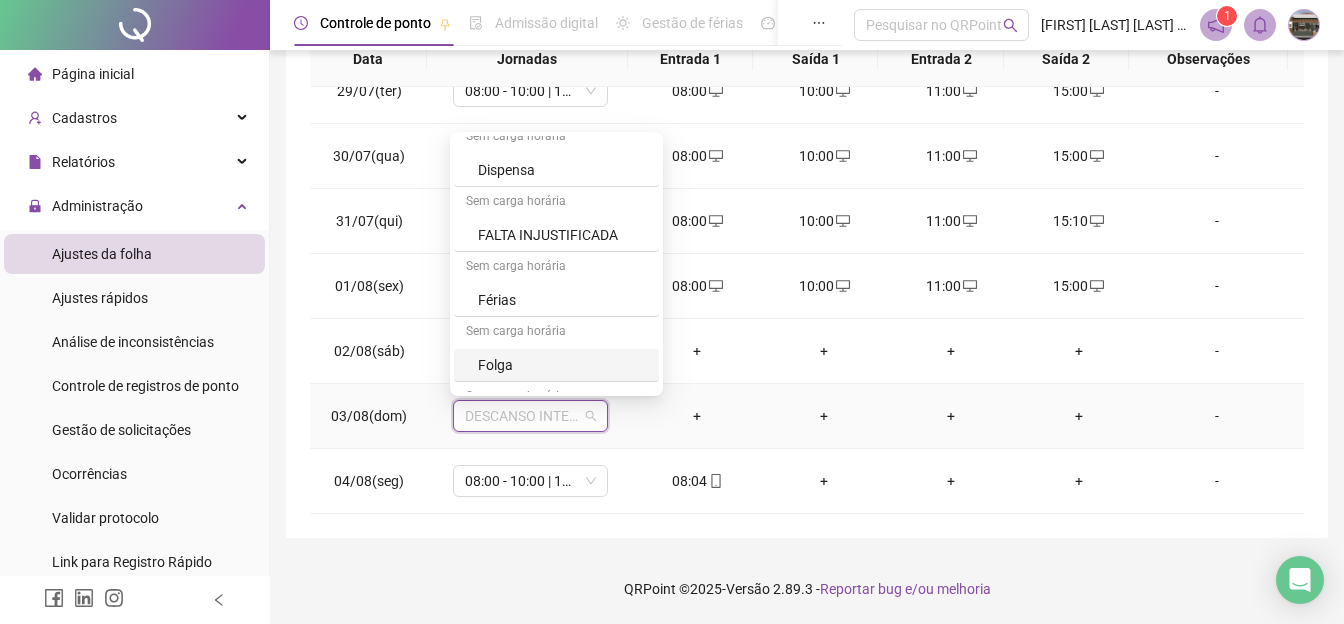 click on "Folga" at bounding box center [562, 365] 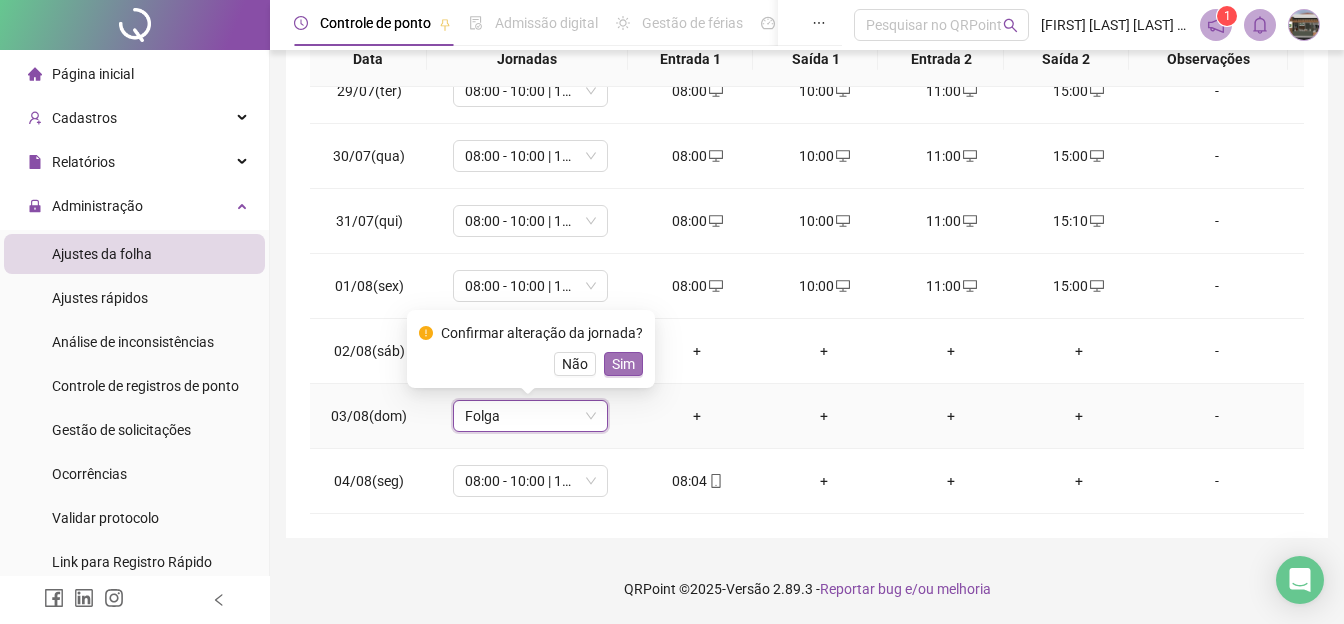 click on "Sim" at bounding box center [623, 364] 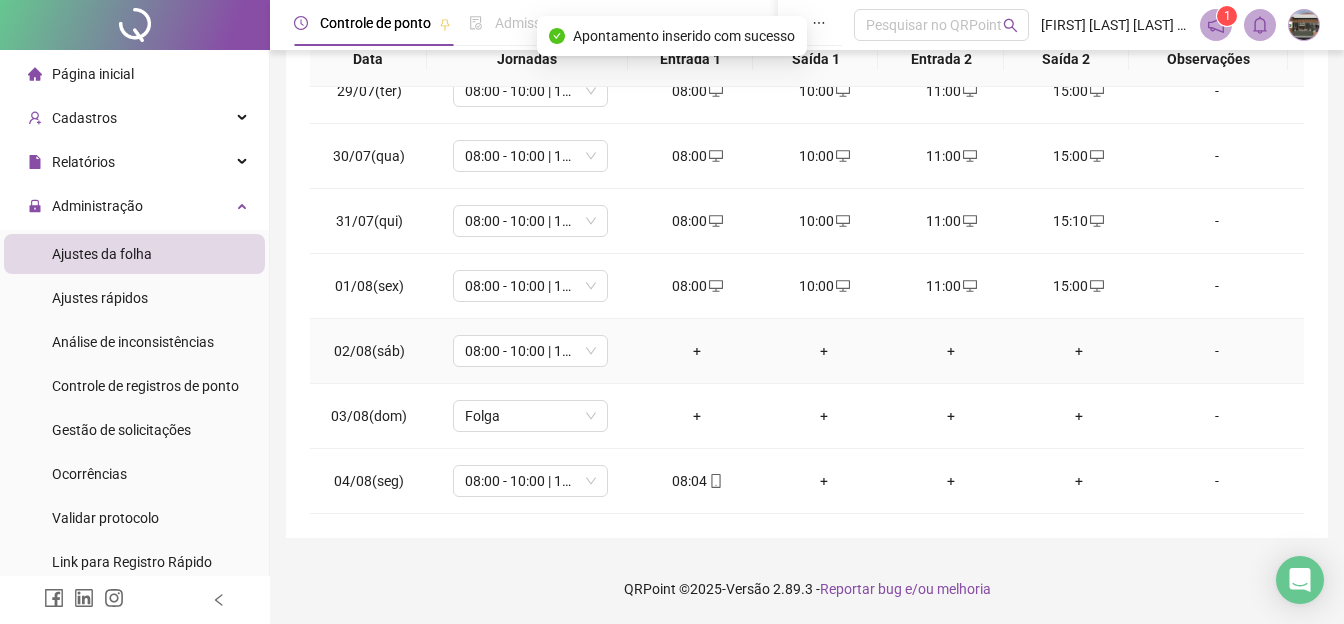 click on "+" at bounding box center [696, 351] 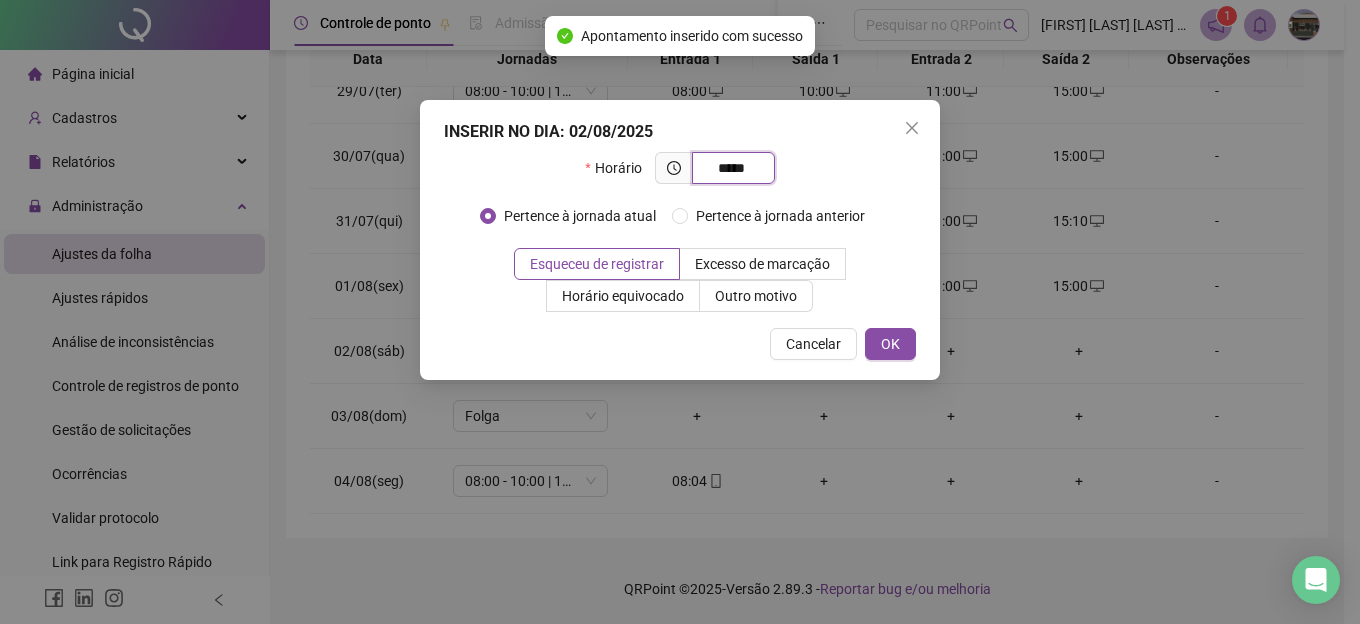 type on "*****" 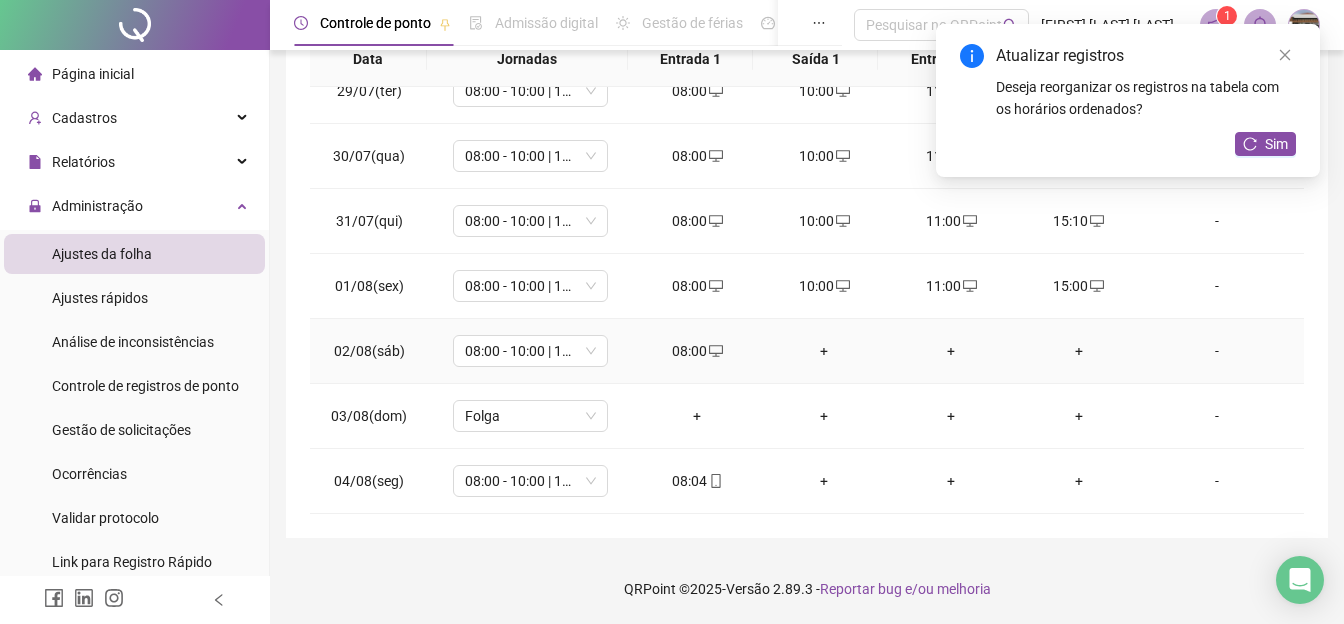 click on "+" at bounding box center (824, 351) 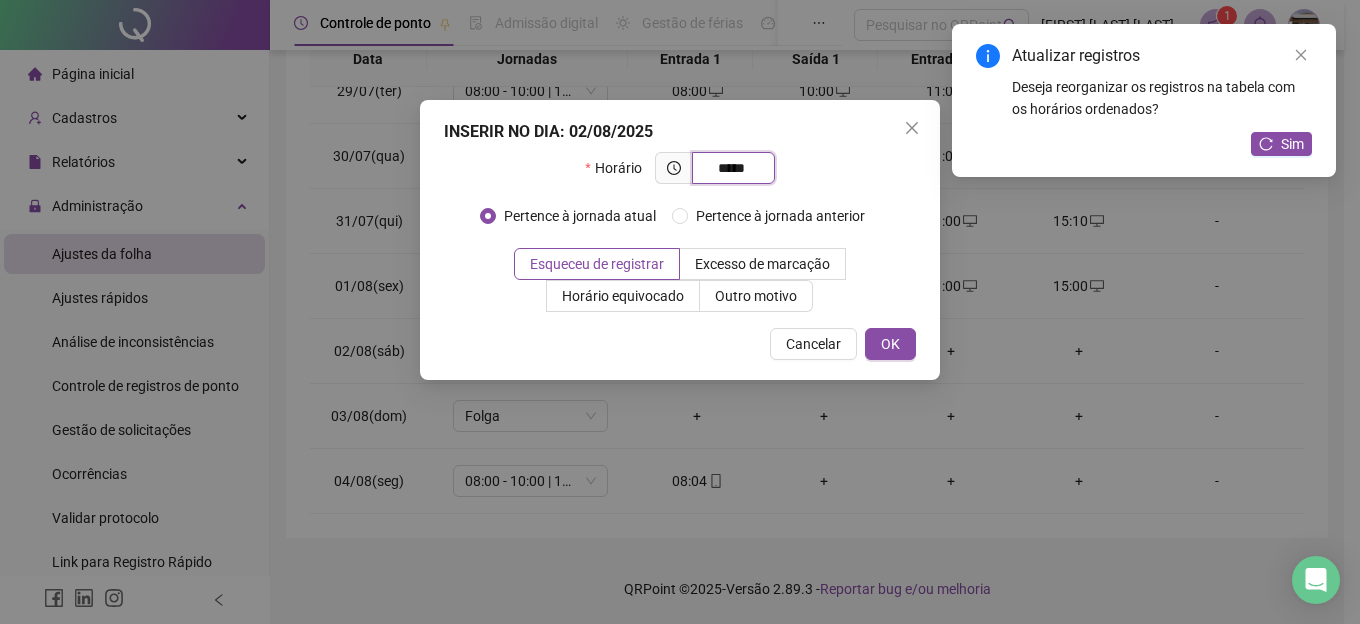 type on "*****" 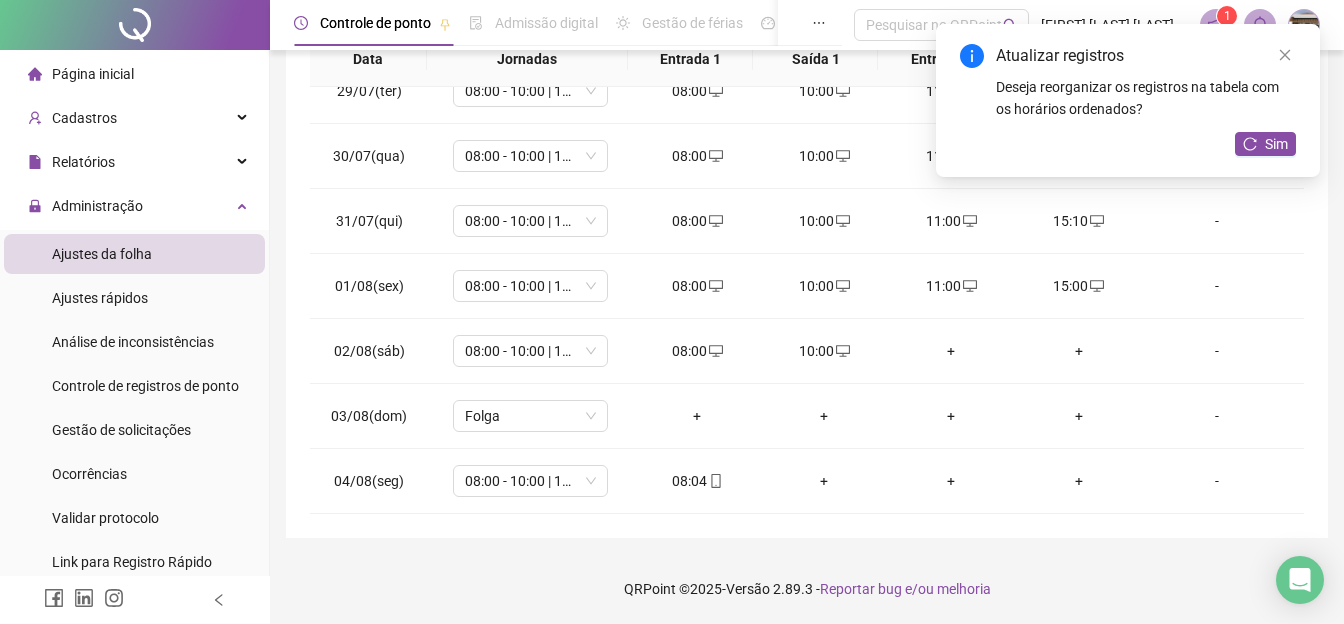 click on "+" at bounding box center (951, 351) 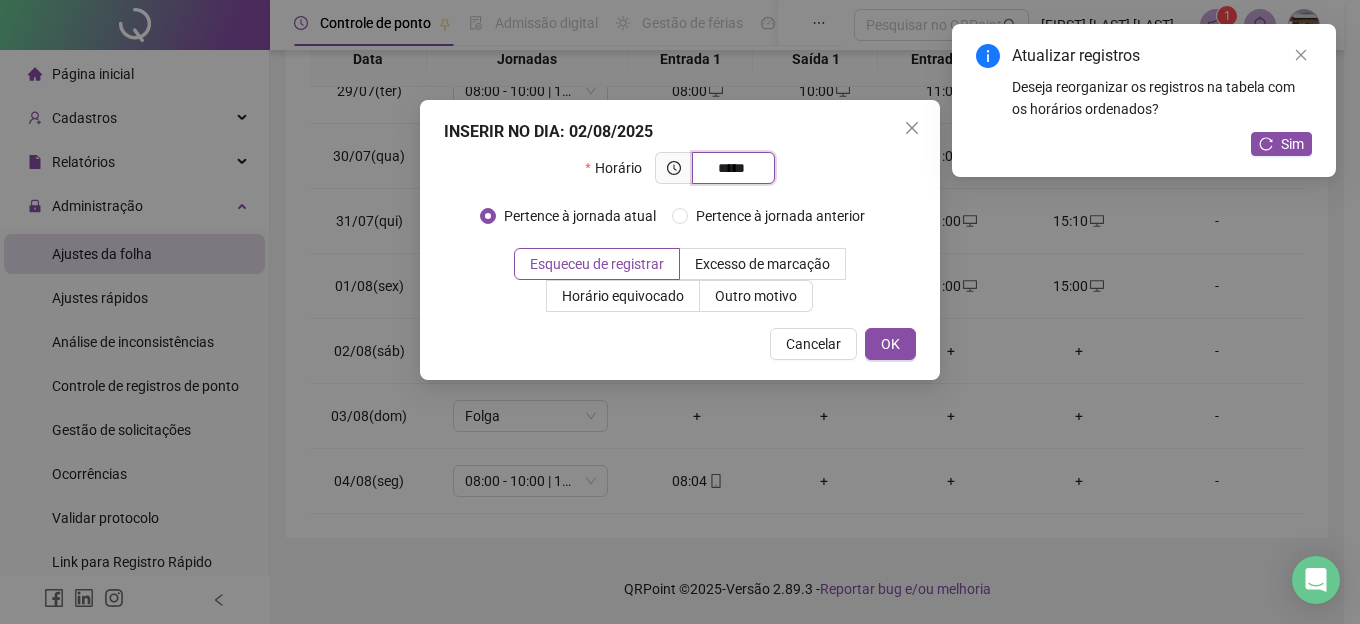 type on "*****" 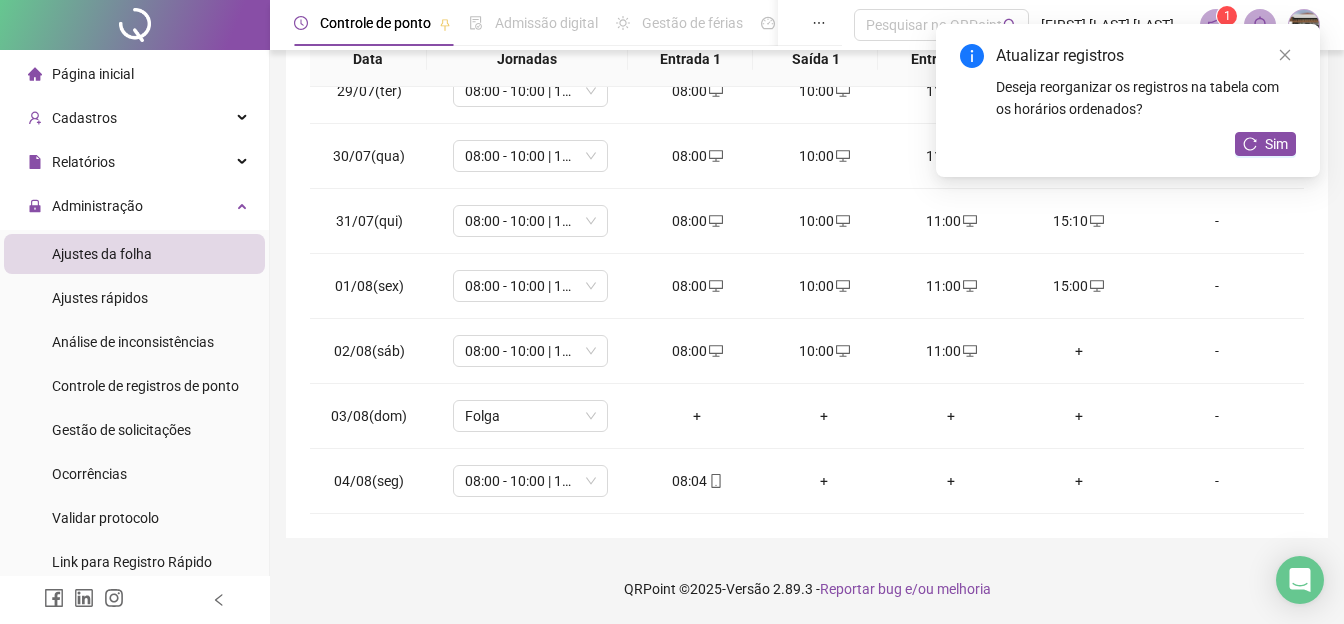 click on "+" at bounding box center [1078, 351] 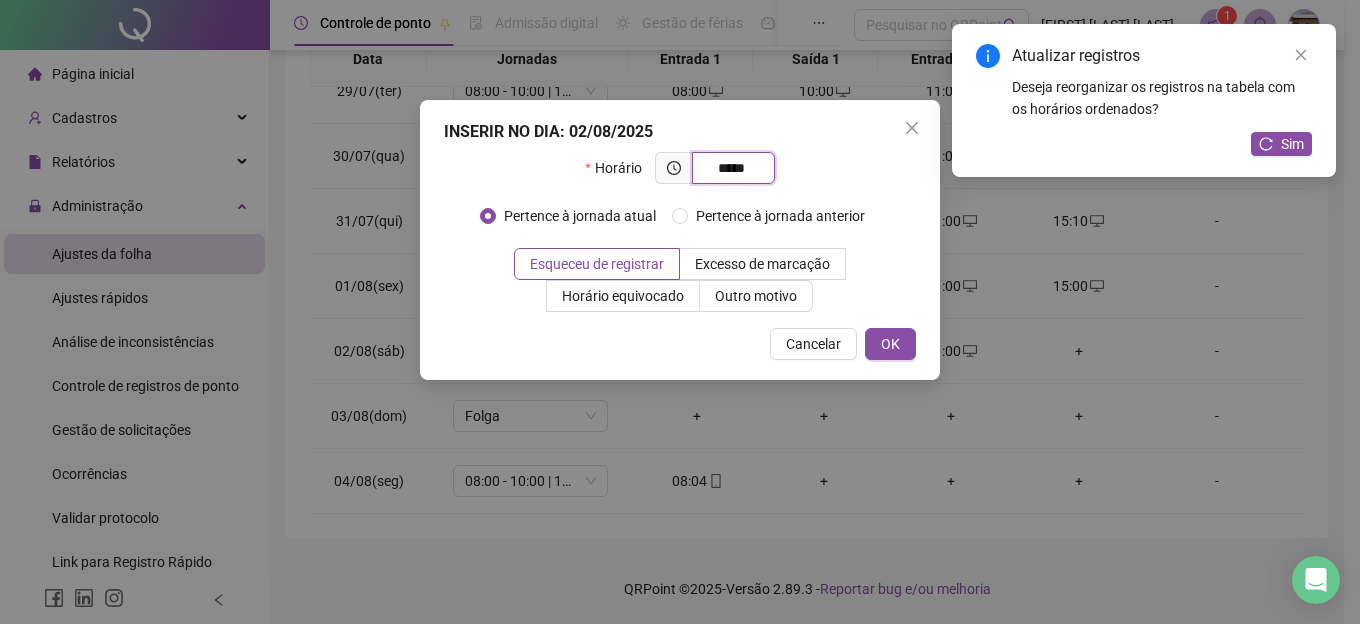 type on "*****" 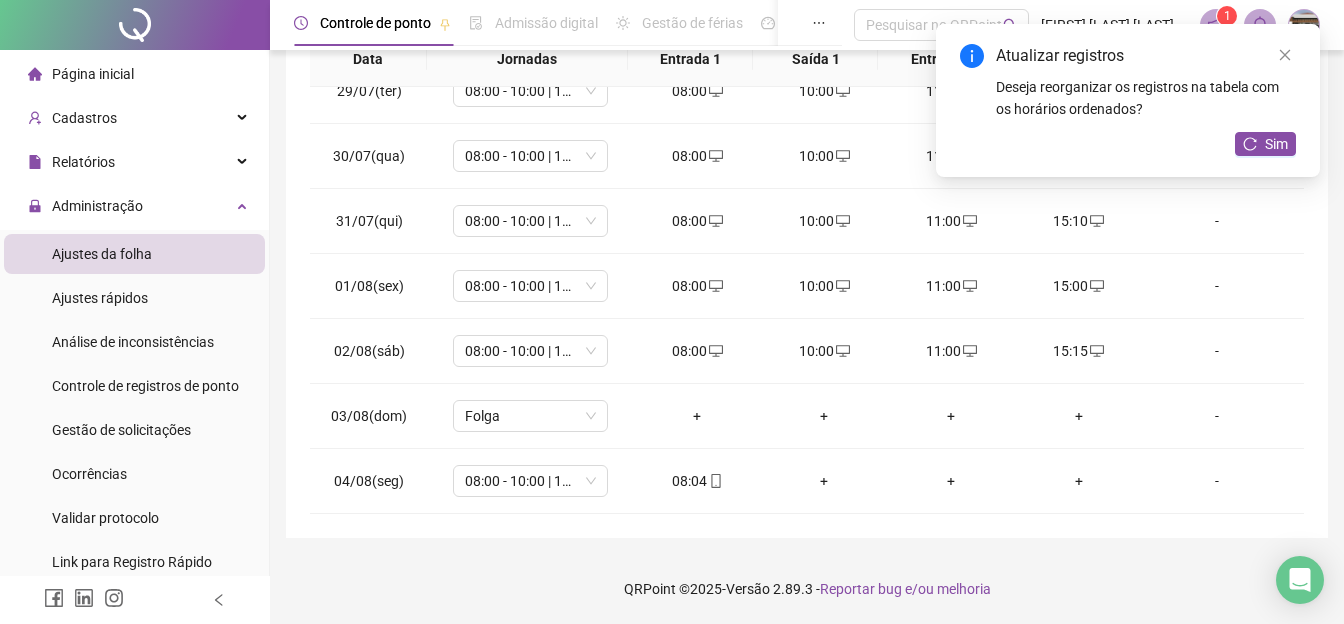 click on "+" at bounding box center [824, 481] 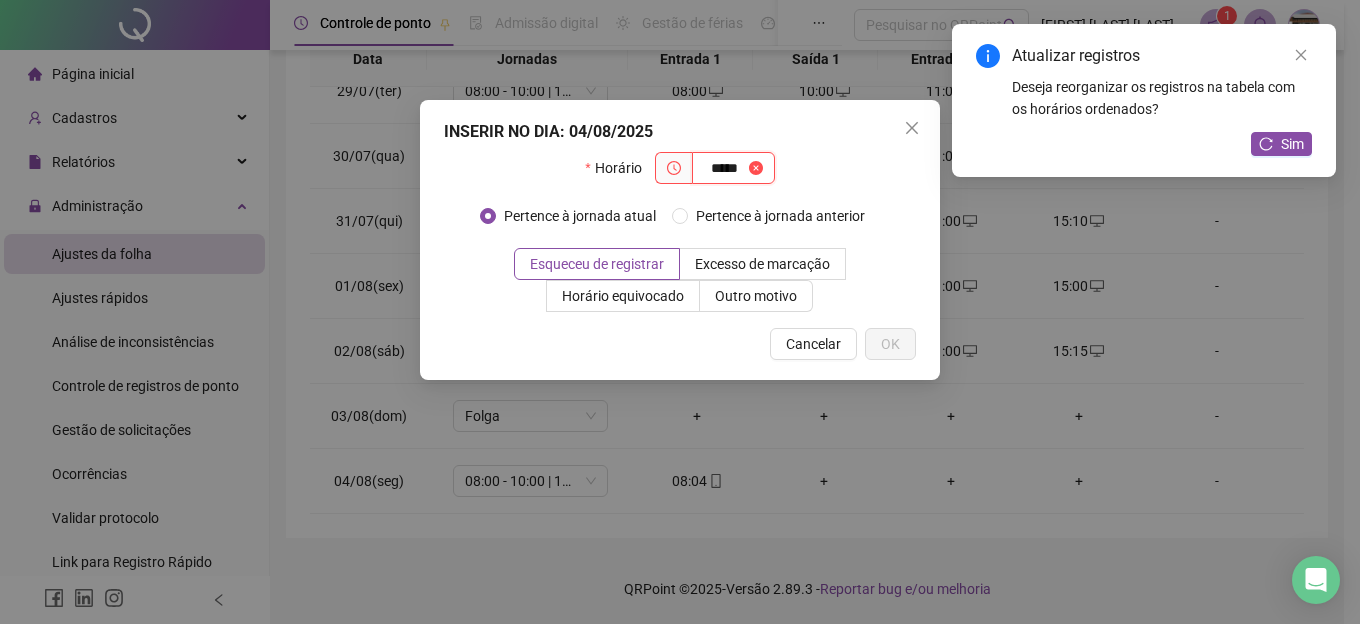 type on "*****" 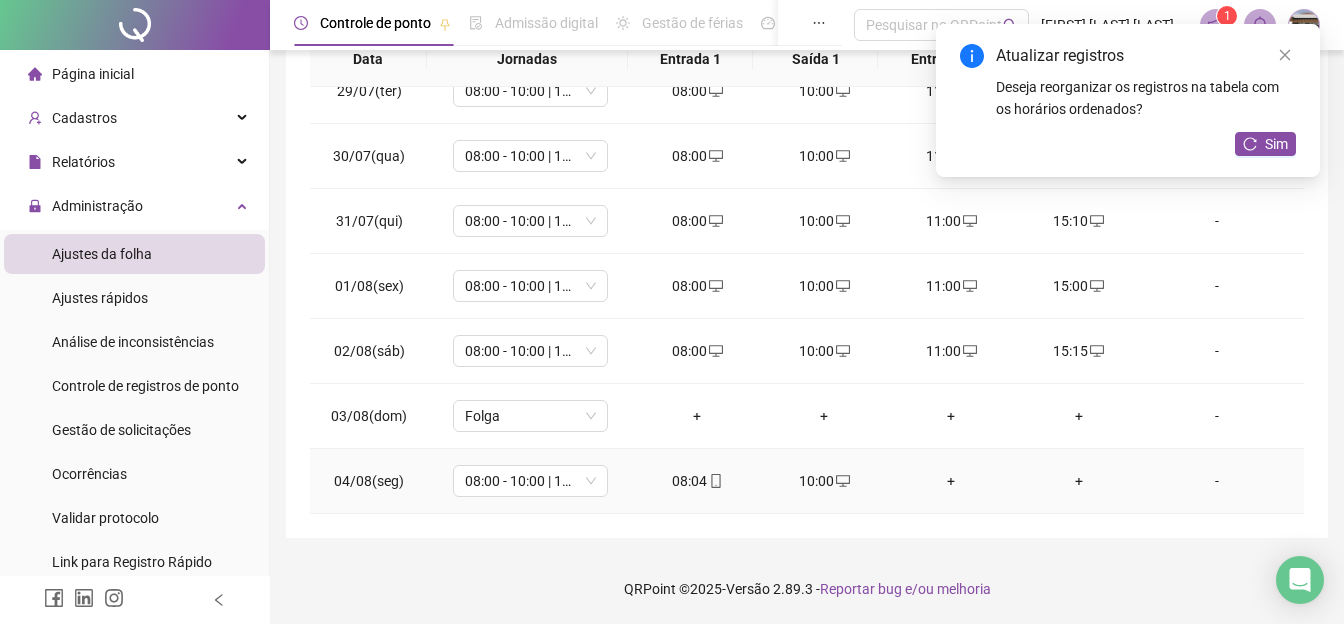 click on "+" at bounding box center [951, 481] 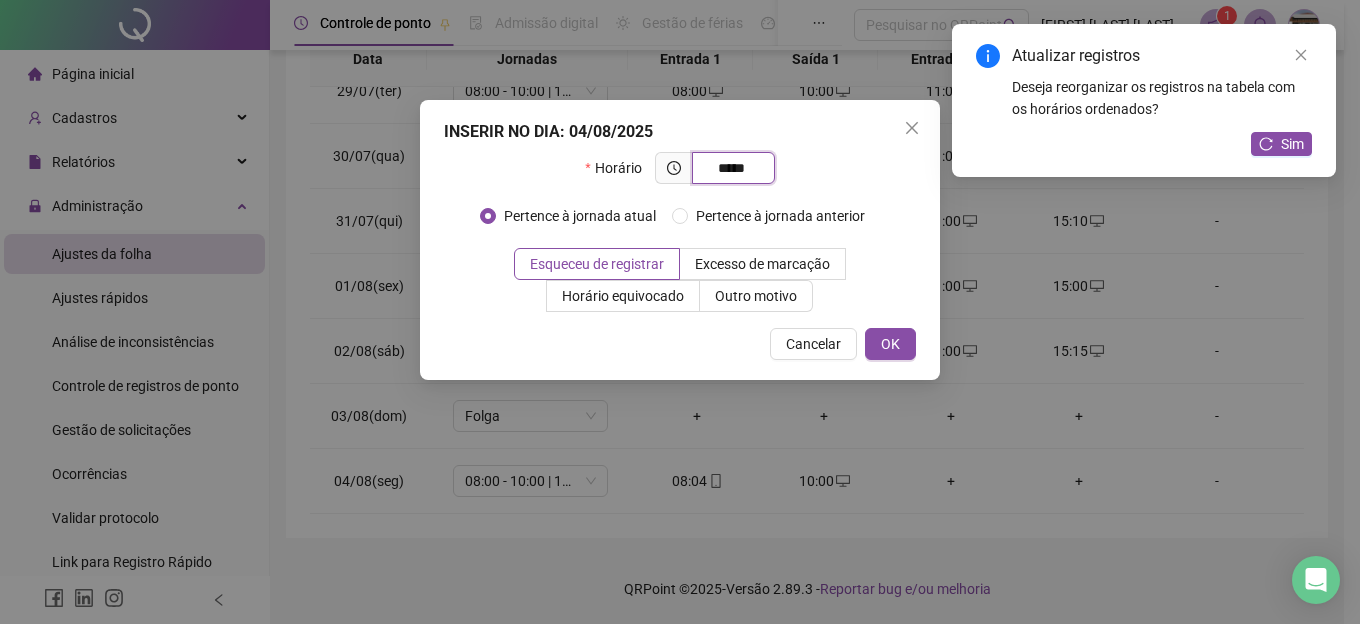 type on "*****" 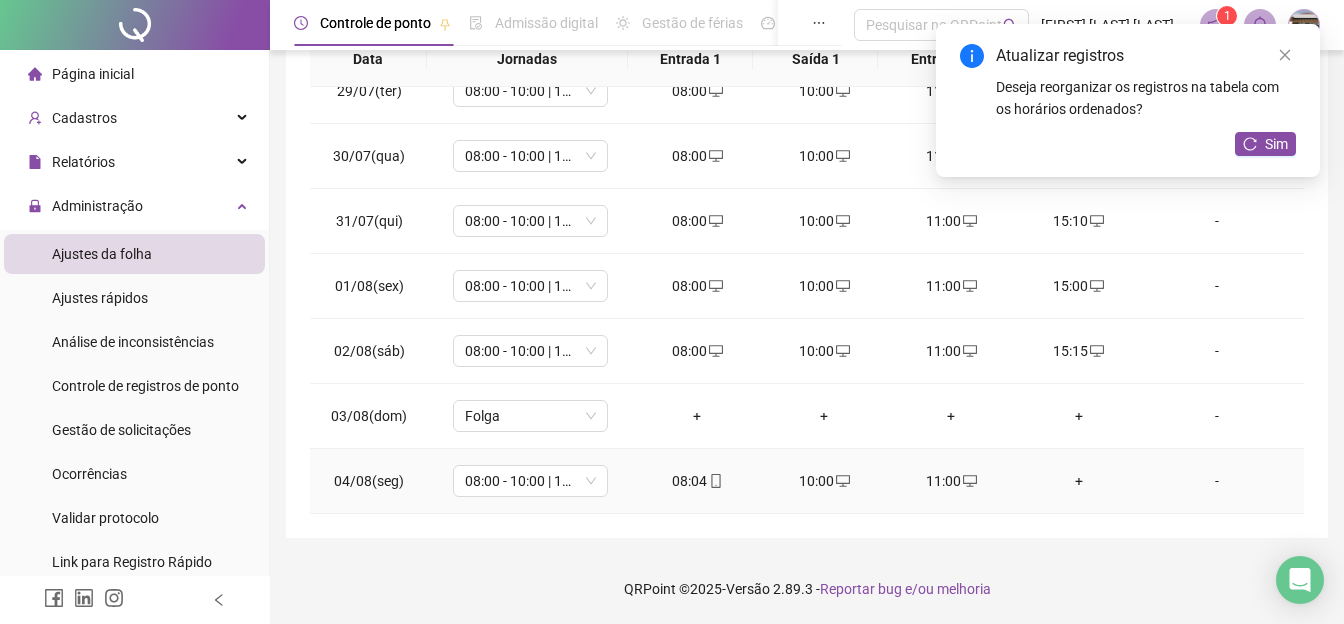 click on "+" at bounding box center (1078, 481) 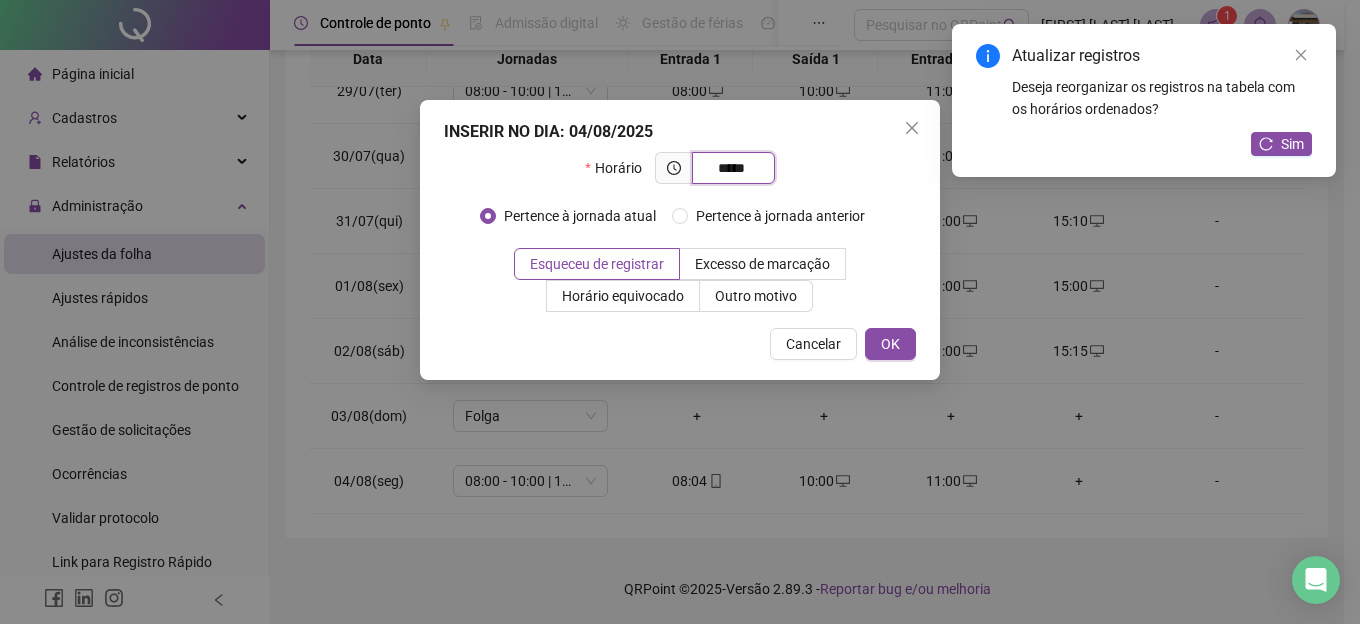 type on "*****" 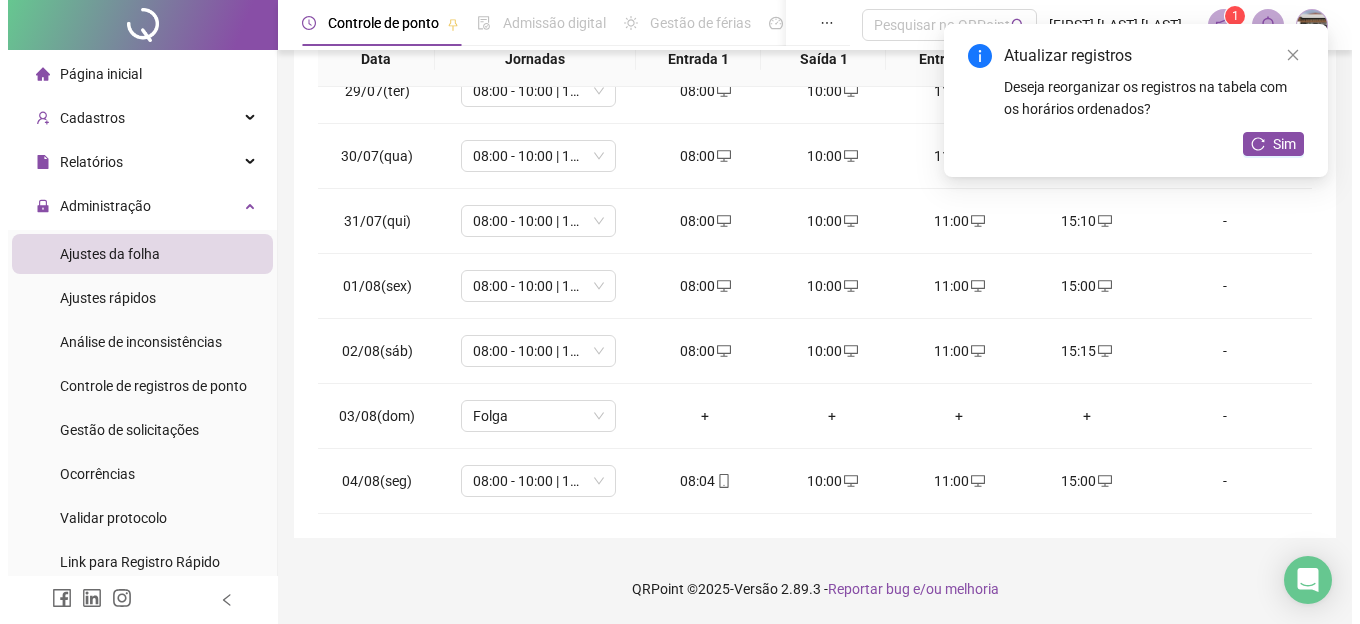 scroll, scrollTop: 163, scrollLeft: 0, axis: vertical 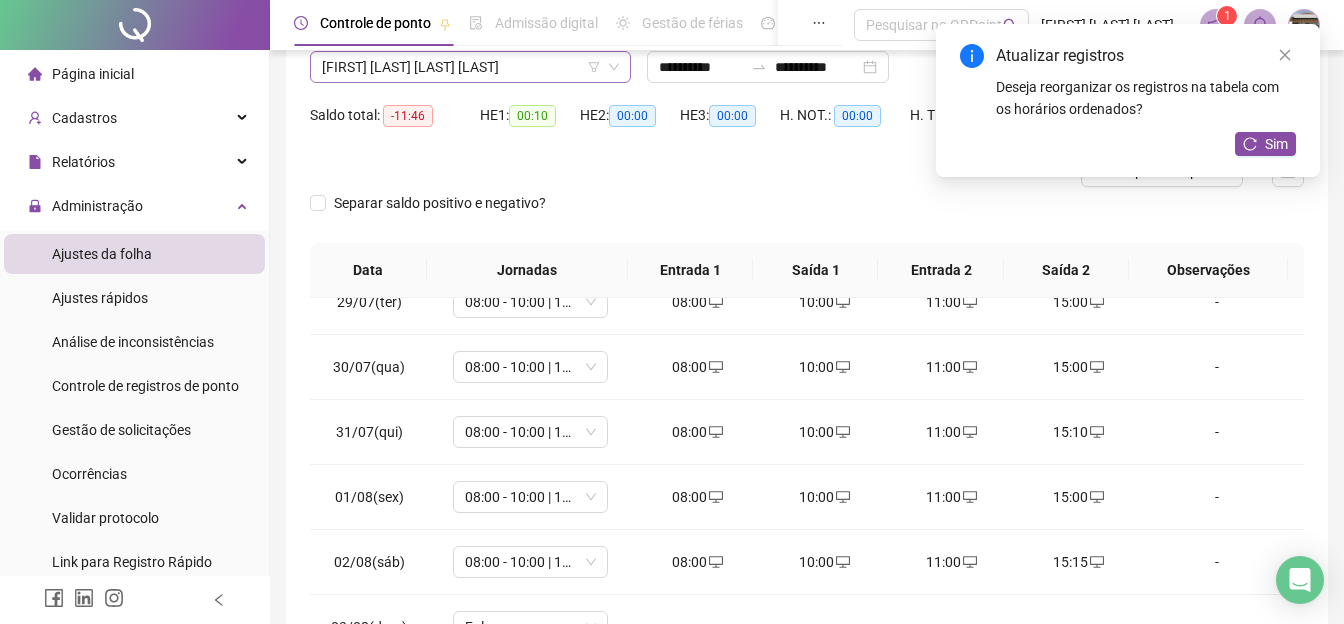 click on "[FIRST] [LAST] [LAST] [LAST]" at bounding box center (470, 67) 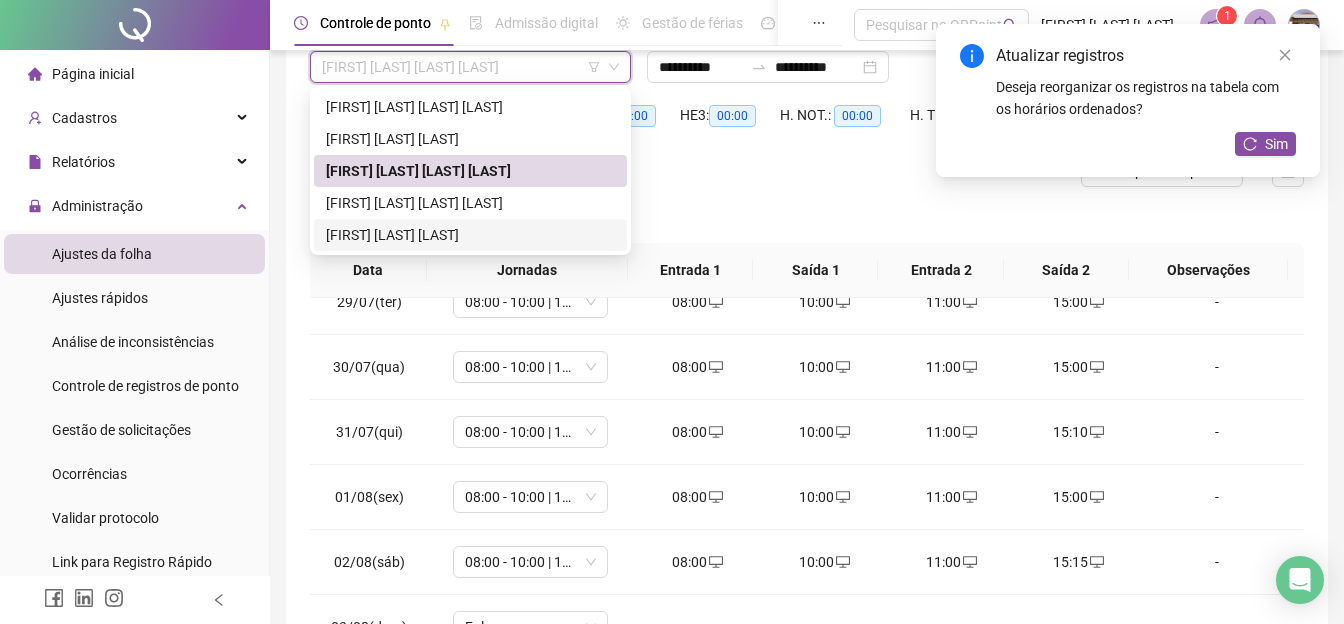 click on "[FIRST] [LAST] [LAST]" at bounding box center [470, 235] 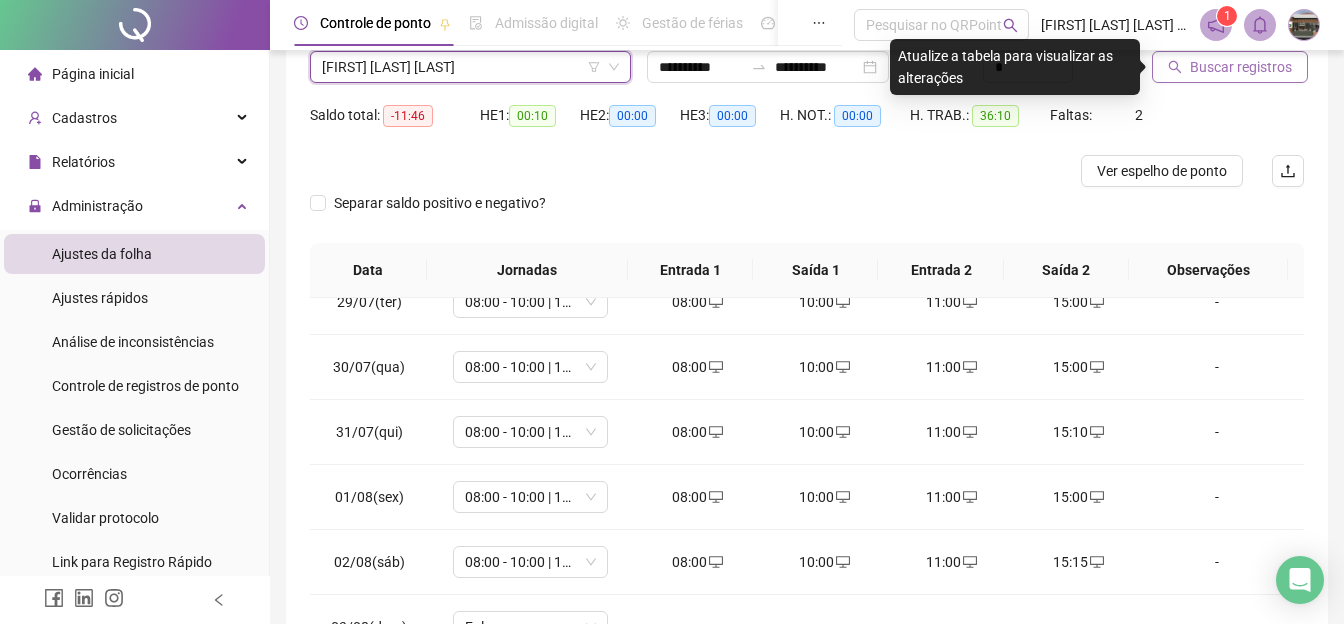 click on "Buscar registros" at bounding box center (1230, 67) 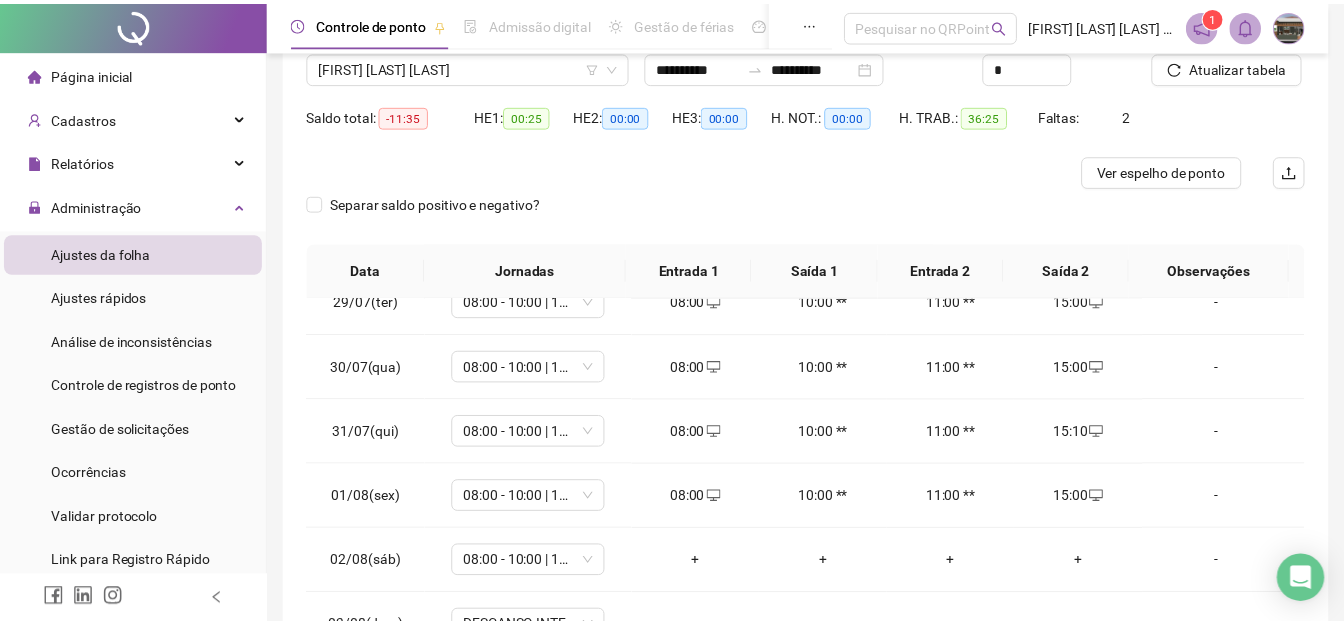 scroll, scrollTop: 374, scrollLeft: 0, axis: vertical 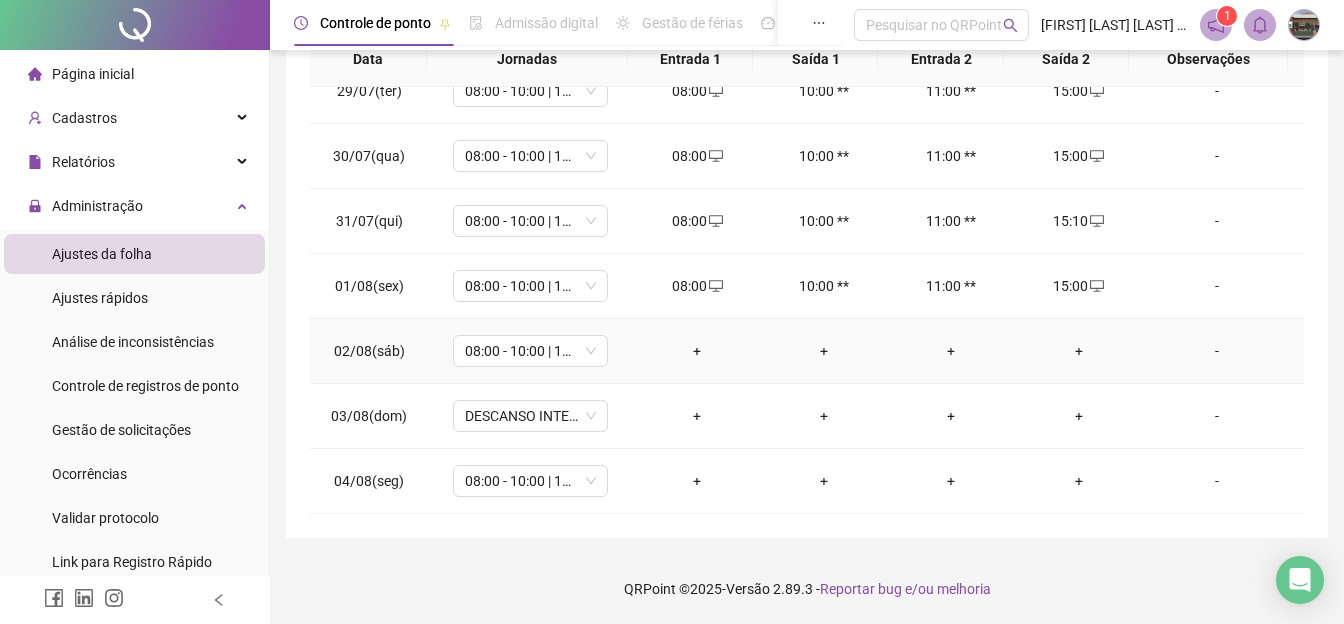 click on "+" at bounding box center (696, 351) 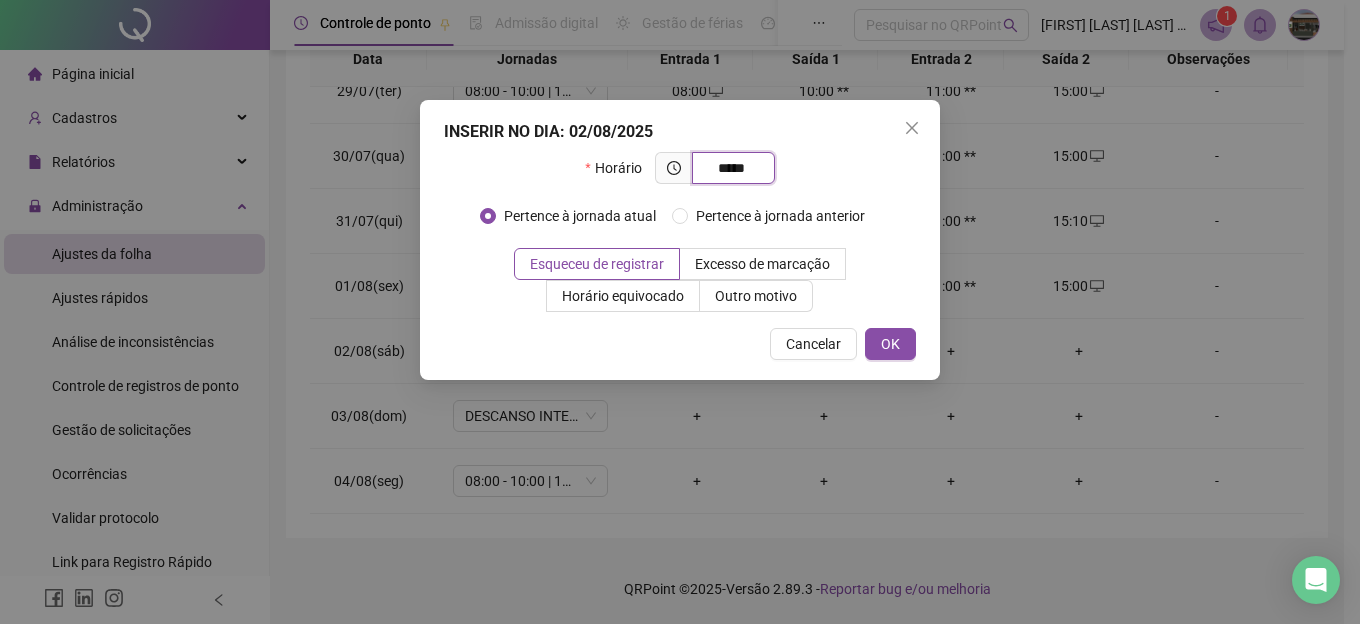 type on "*****" 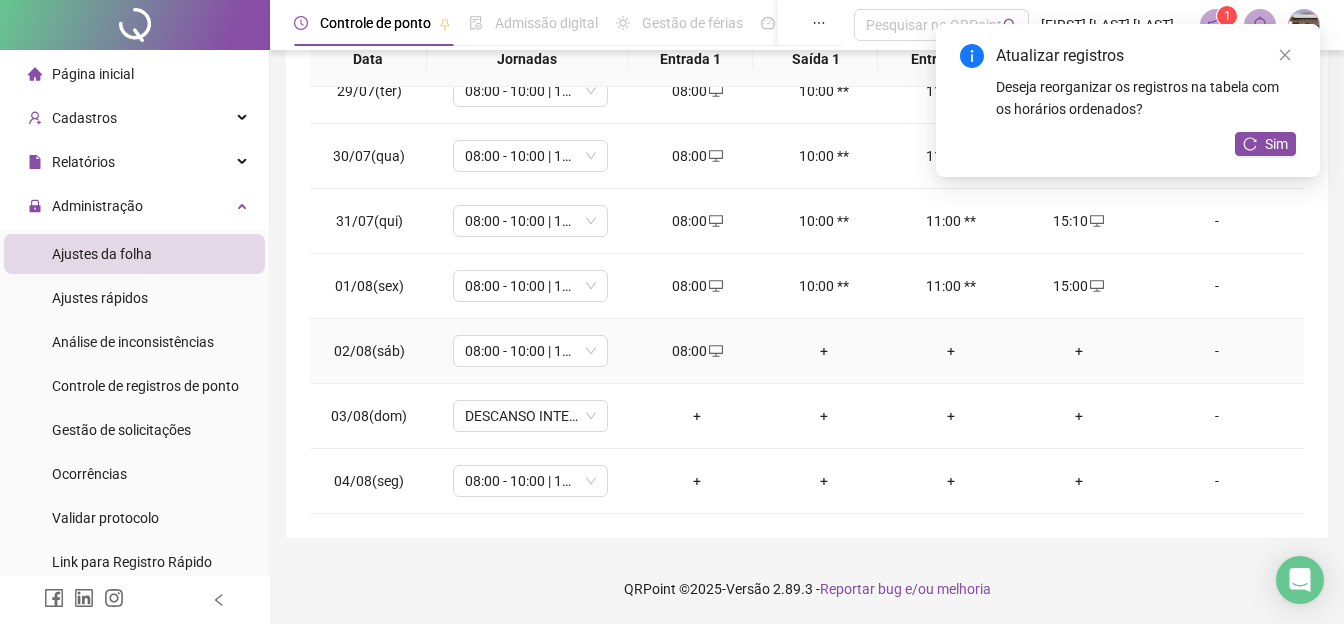 click on "+" at bounding box center (1078, 351) 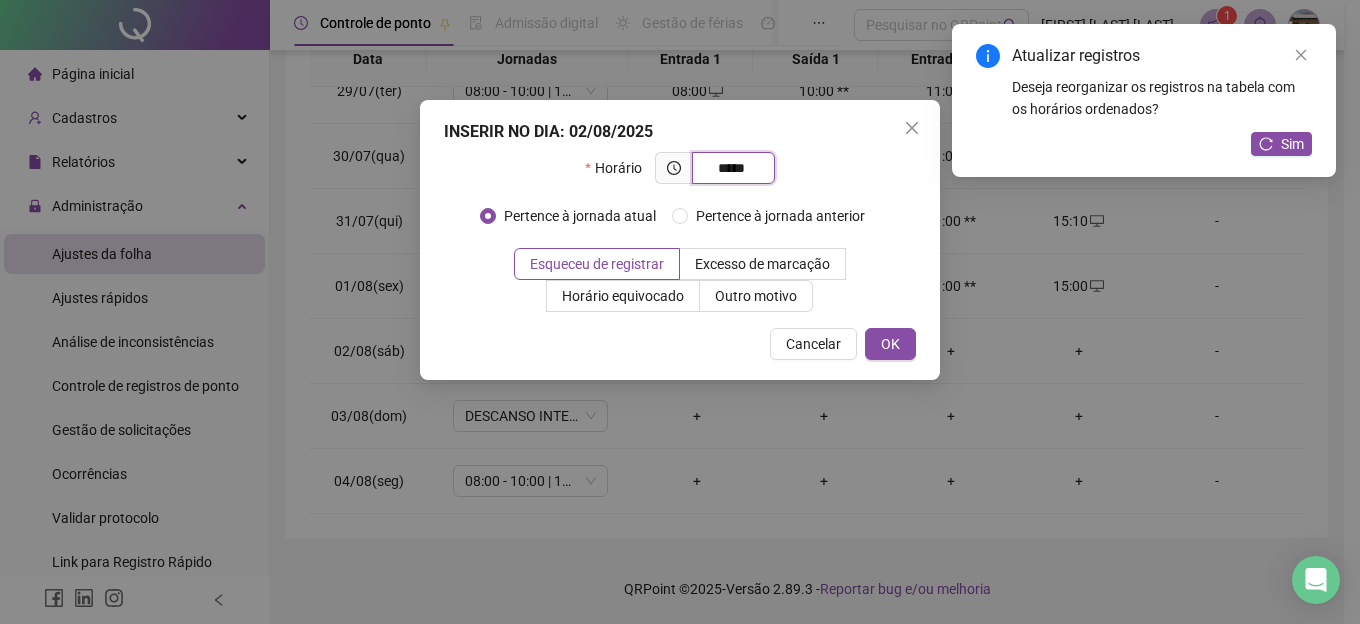 type on "*****" 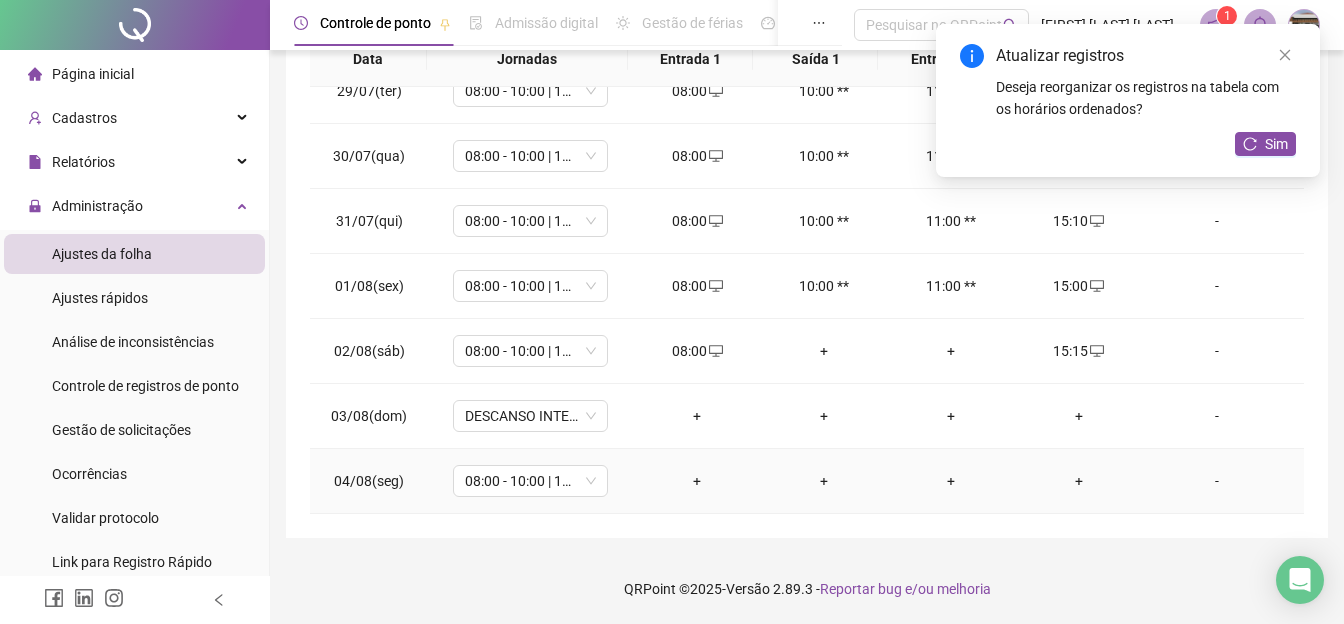 click on "+" at bounding box center [696, 481] 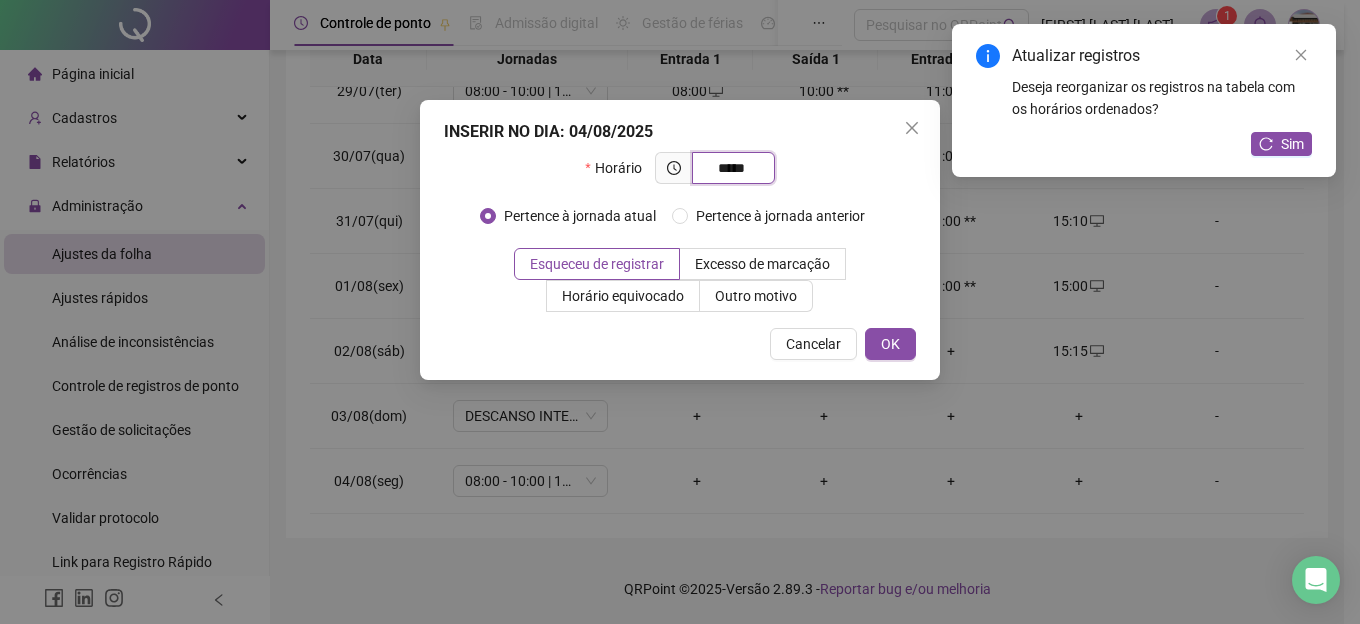 type on "*****" 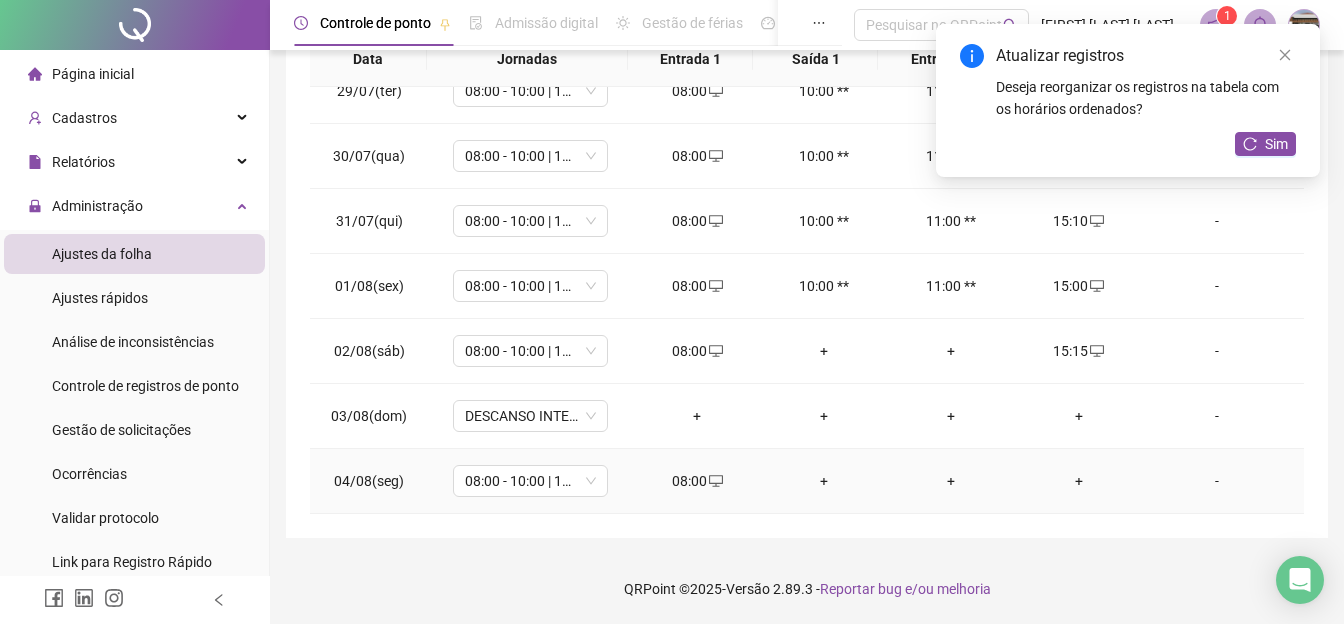 click on "+" at bounding box center [1078, 481] 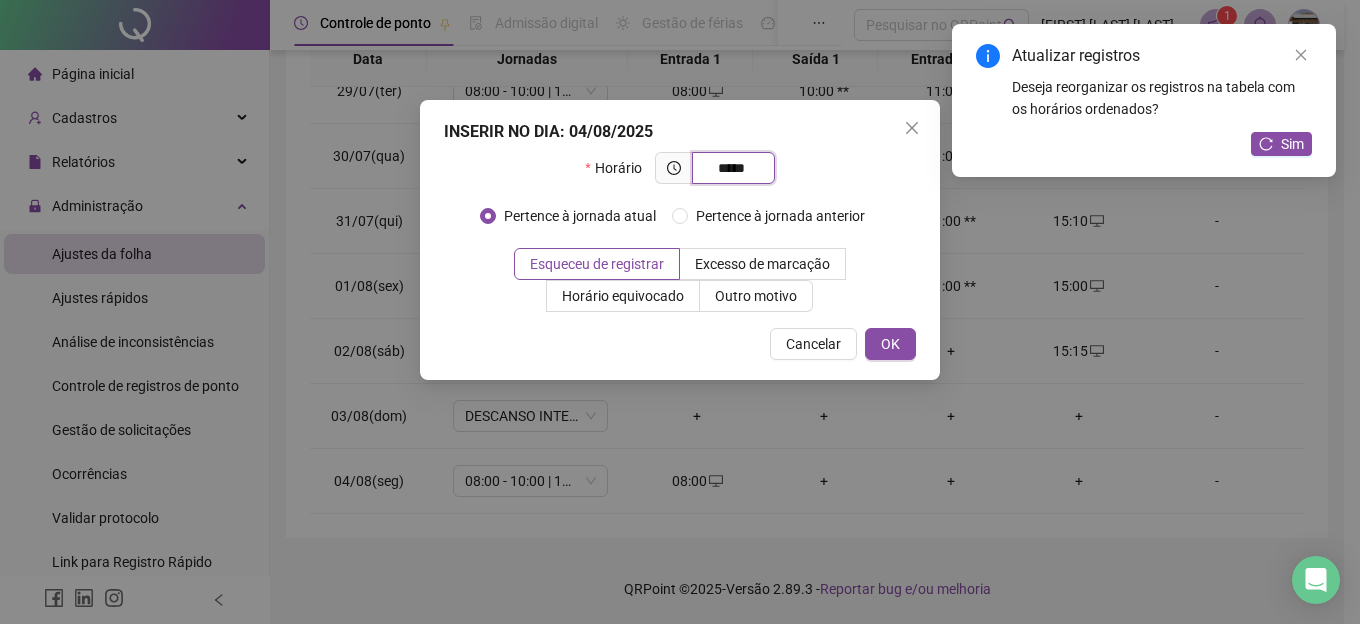 type on "*****" 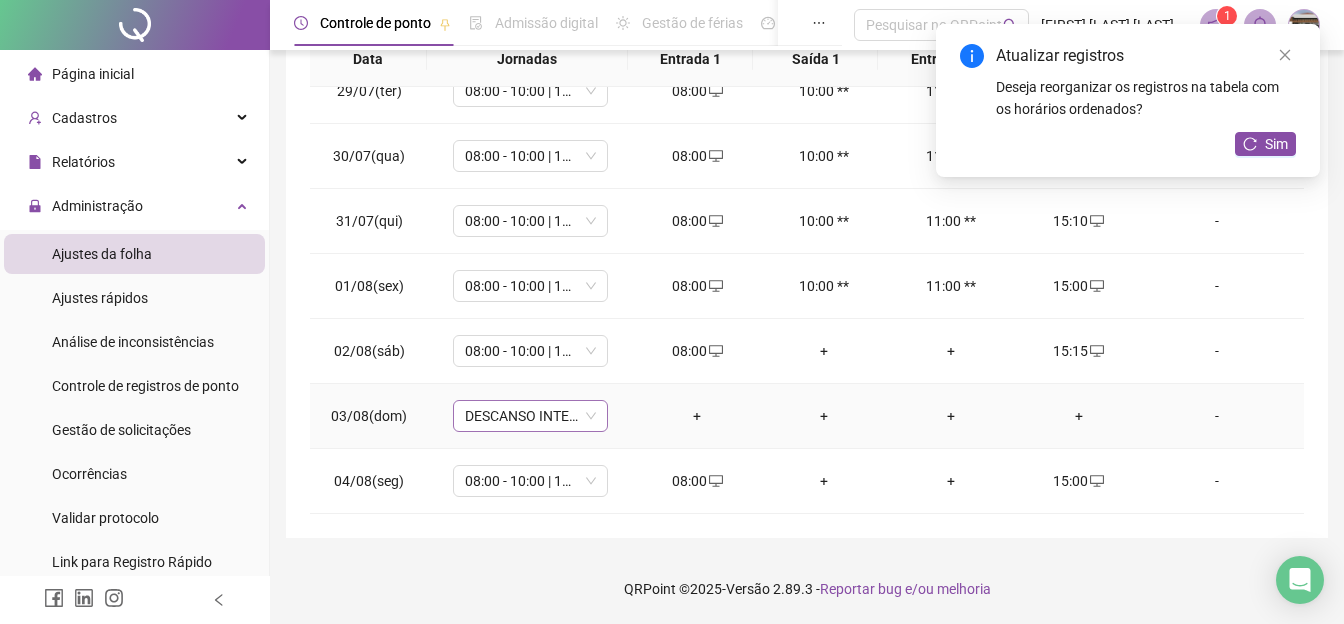 click on "DESCANSO INTER-JORNADA" at bounding box center (530, 416) 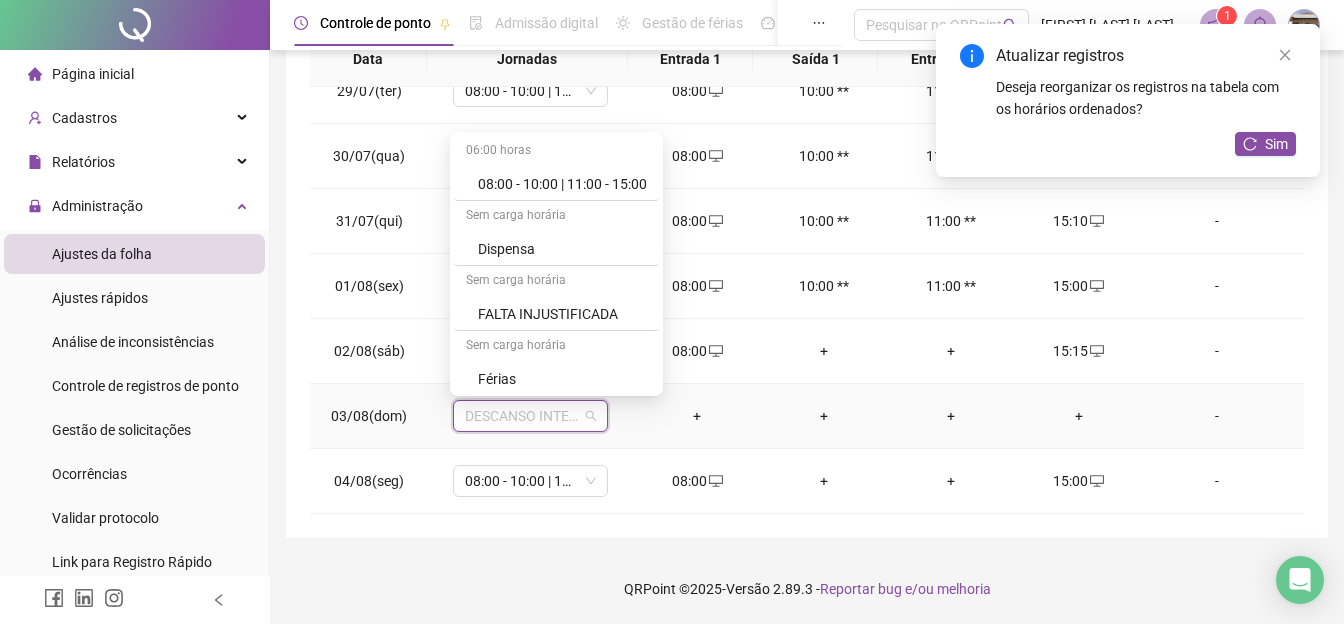 scroll, scrollTop: 123, scrollLeft: 0, axis: vertical 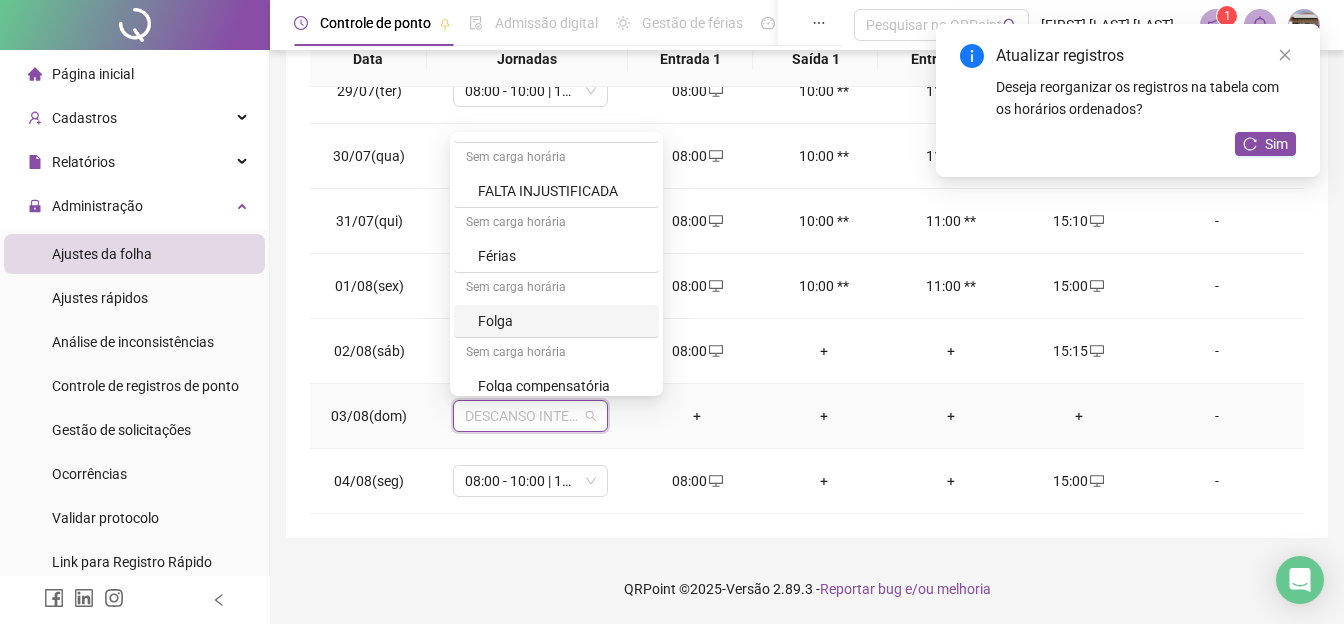 click on "Folga" at bounding box center [562, 321] 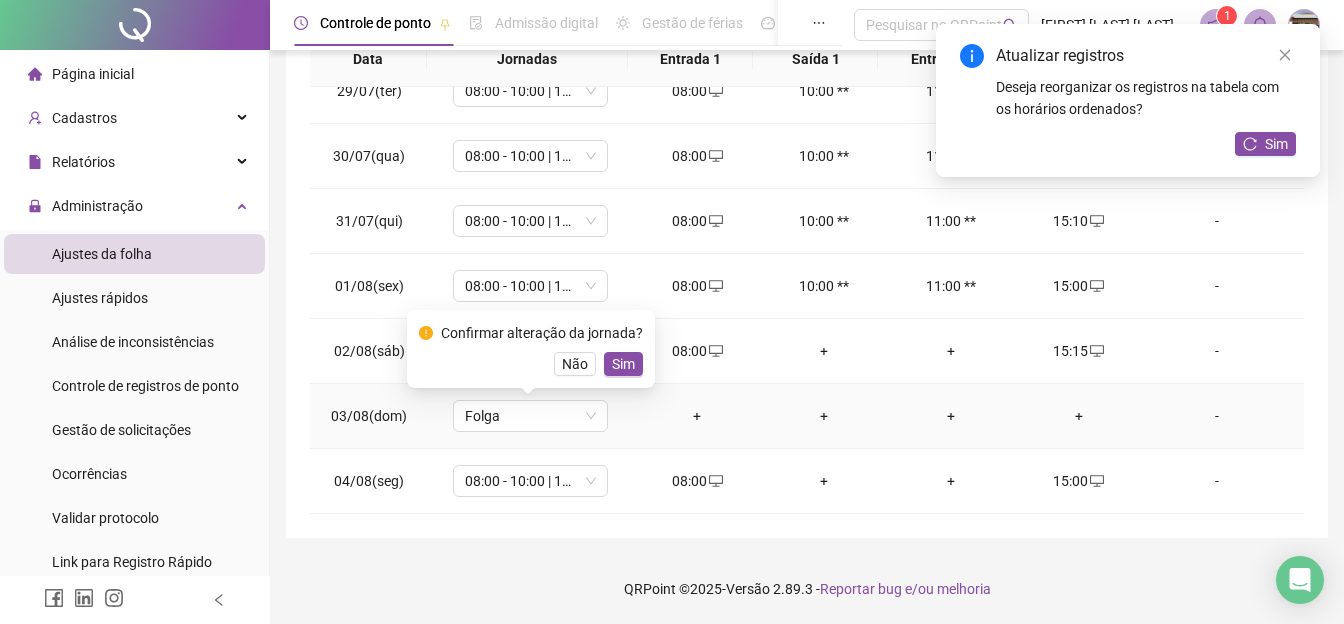 click on "Sim" at bounding box center (623, 364) 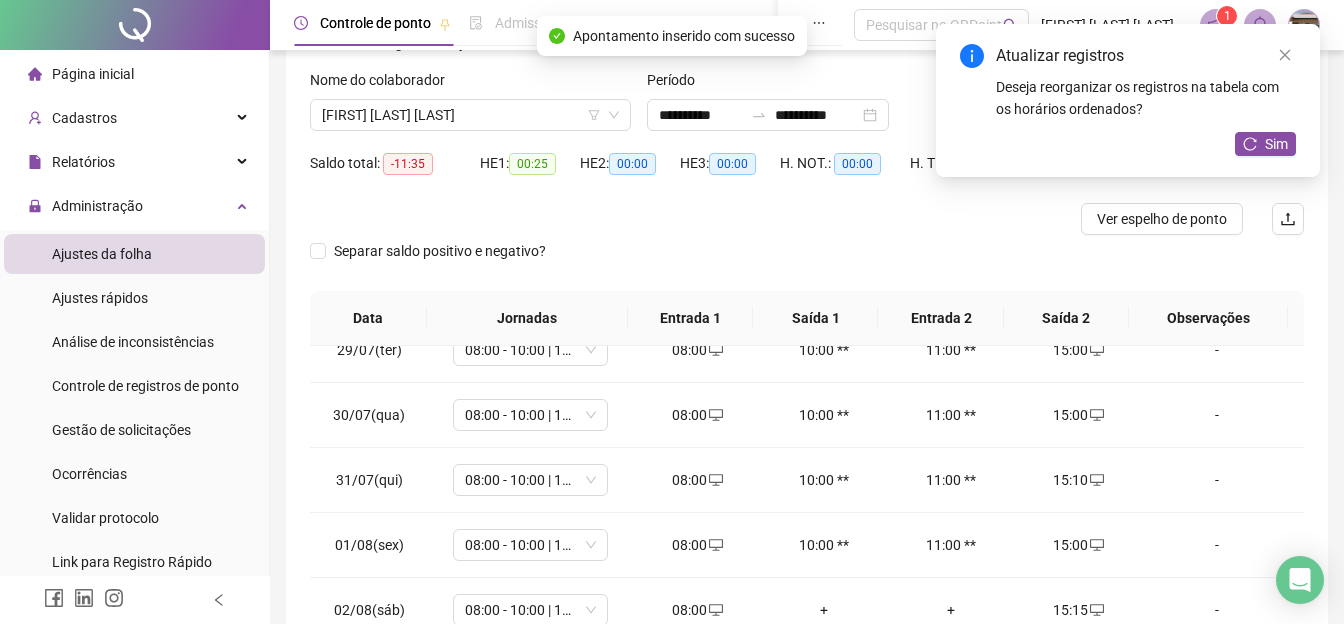 scroll, scrollTop: 42, scrollLeft: 0, axis: vertical 